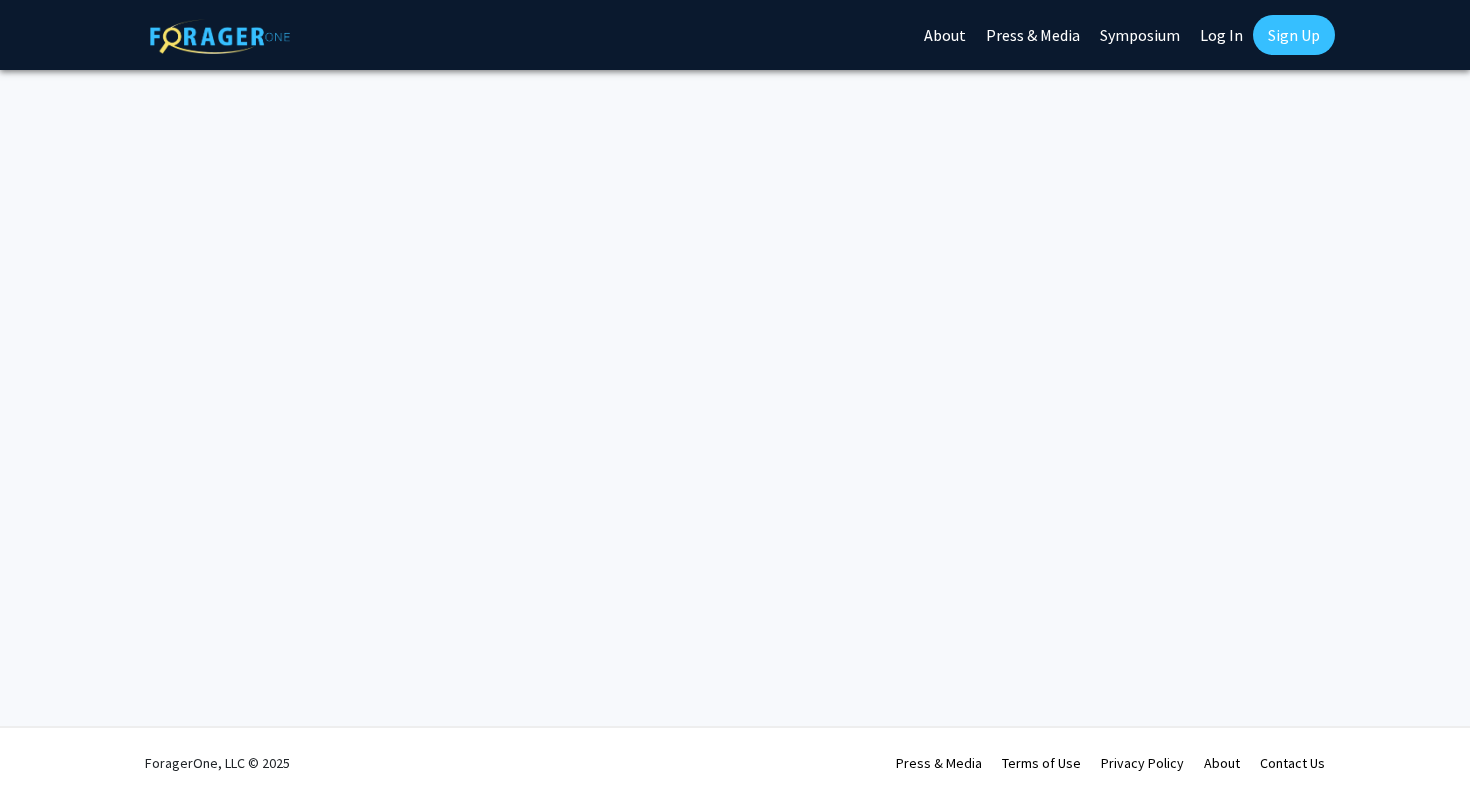 scroll, scrollTop: 0, scrollLeft: 0, axis: both 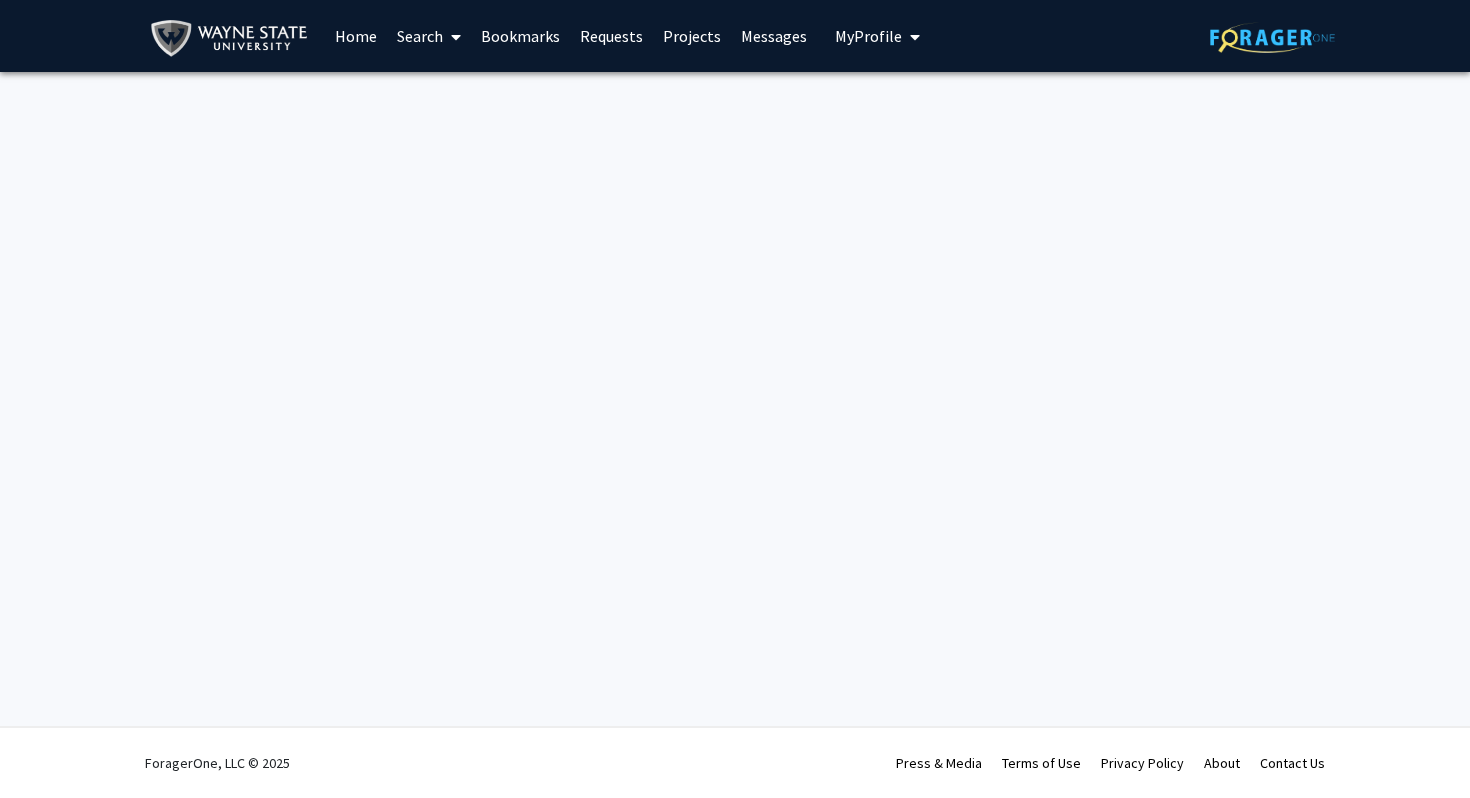 click on "Home" at bounding box center (356, 36) 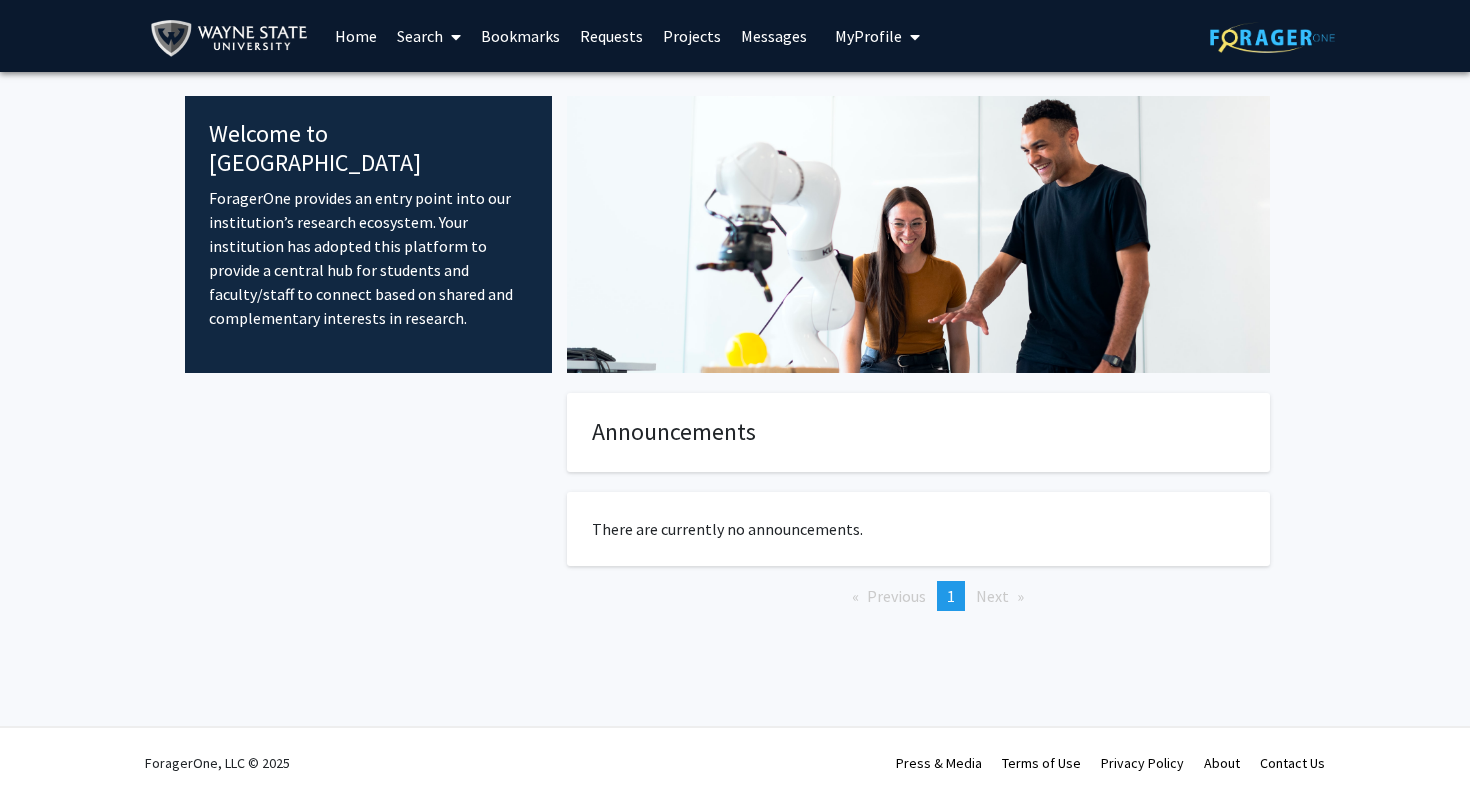 click on "Search" at bounding box center [429, 36] 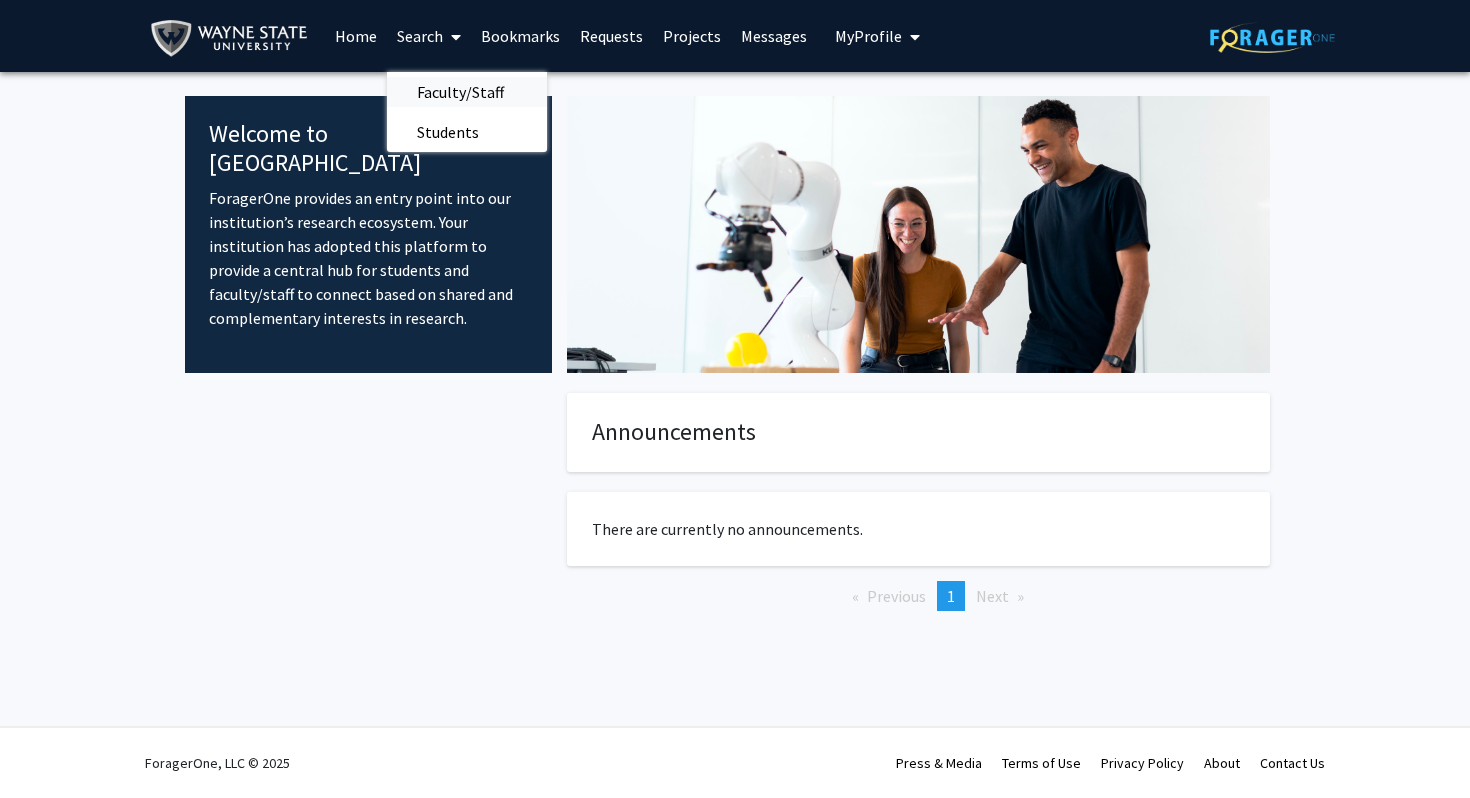 click on "Faculty/Staff" at bounding box center [460, 92] 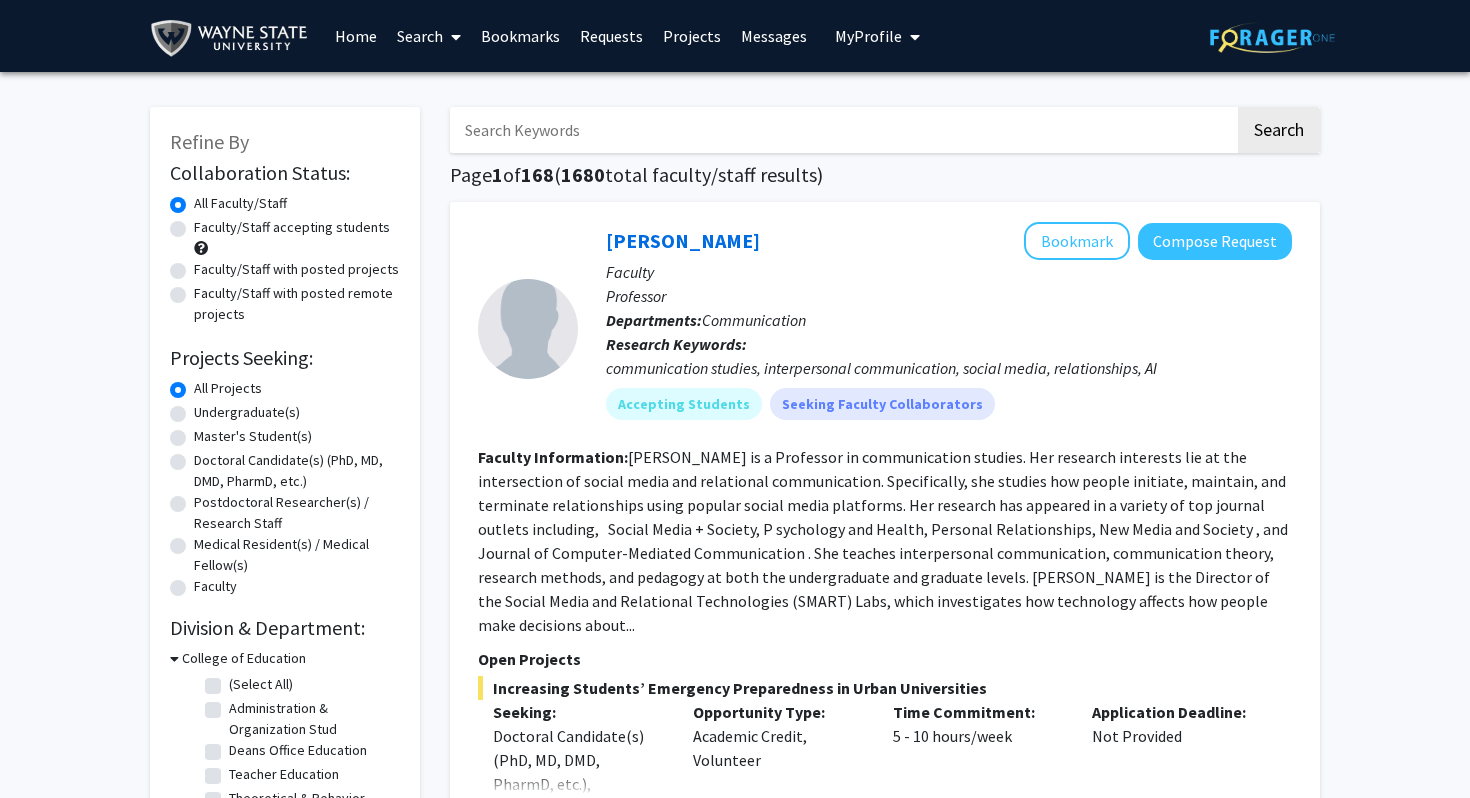 click at bounding box center (842, 130) 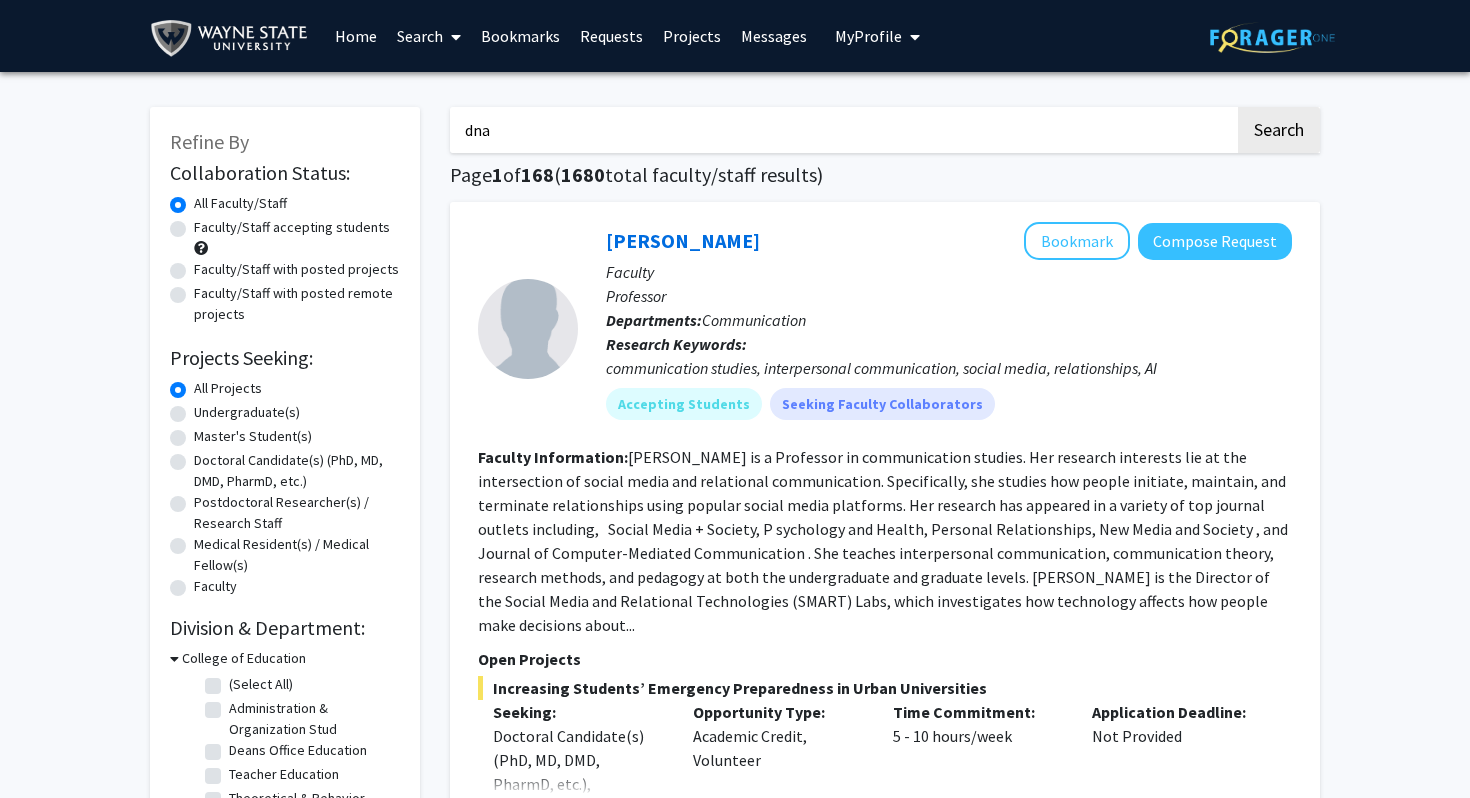 type on "dna" 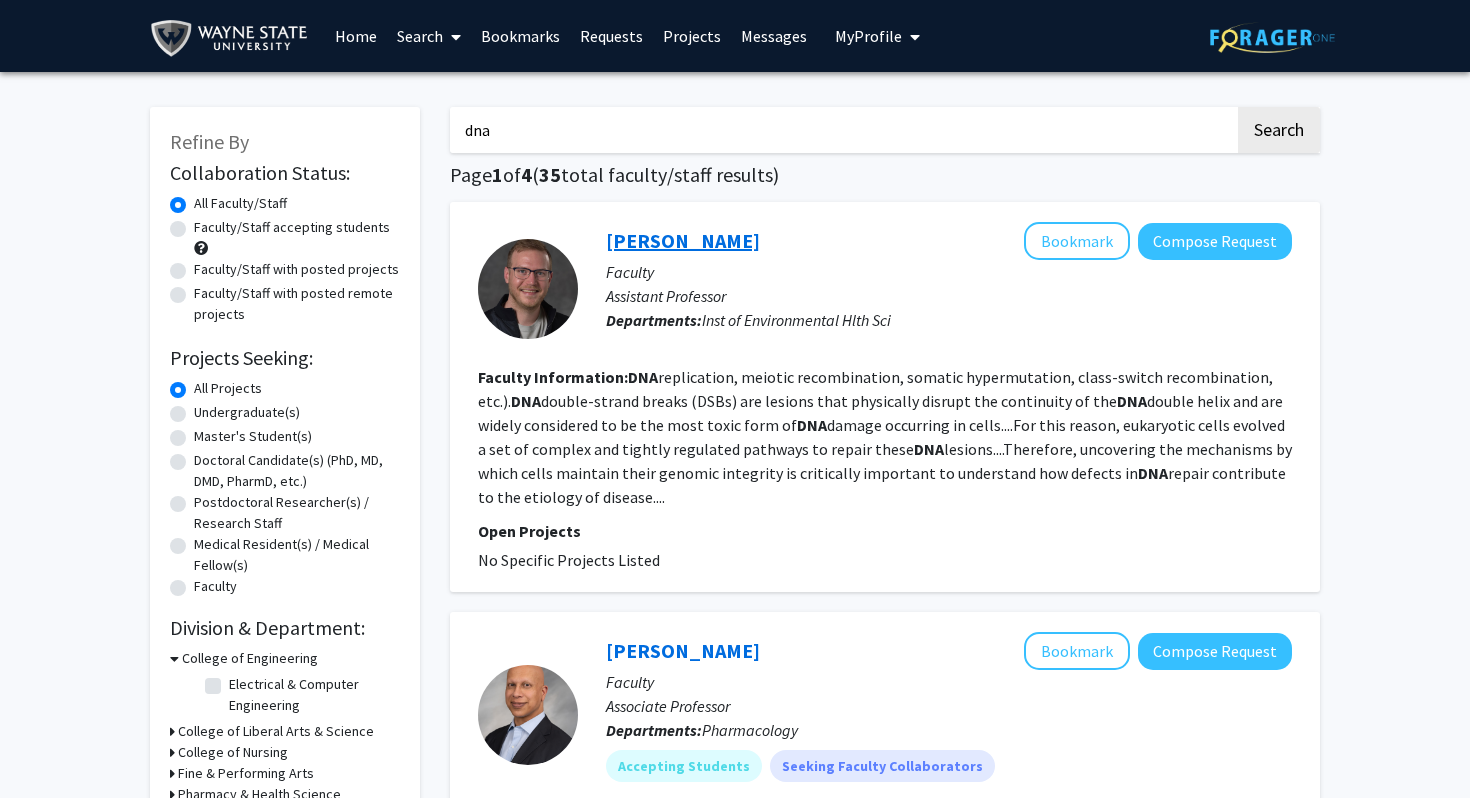 click on "[PERSON_NAME]" 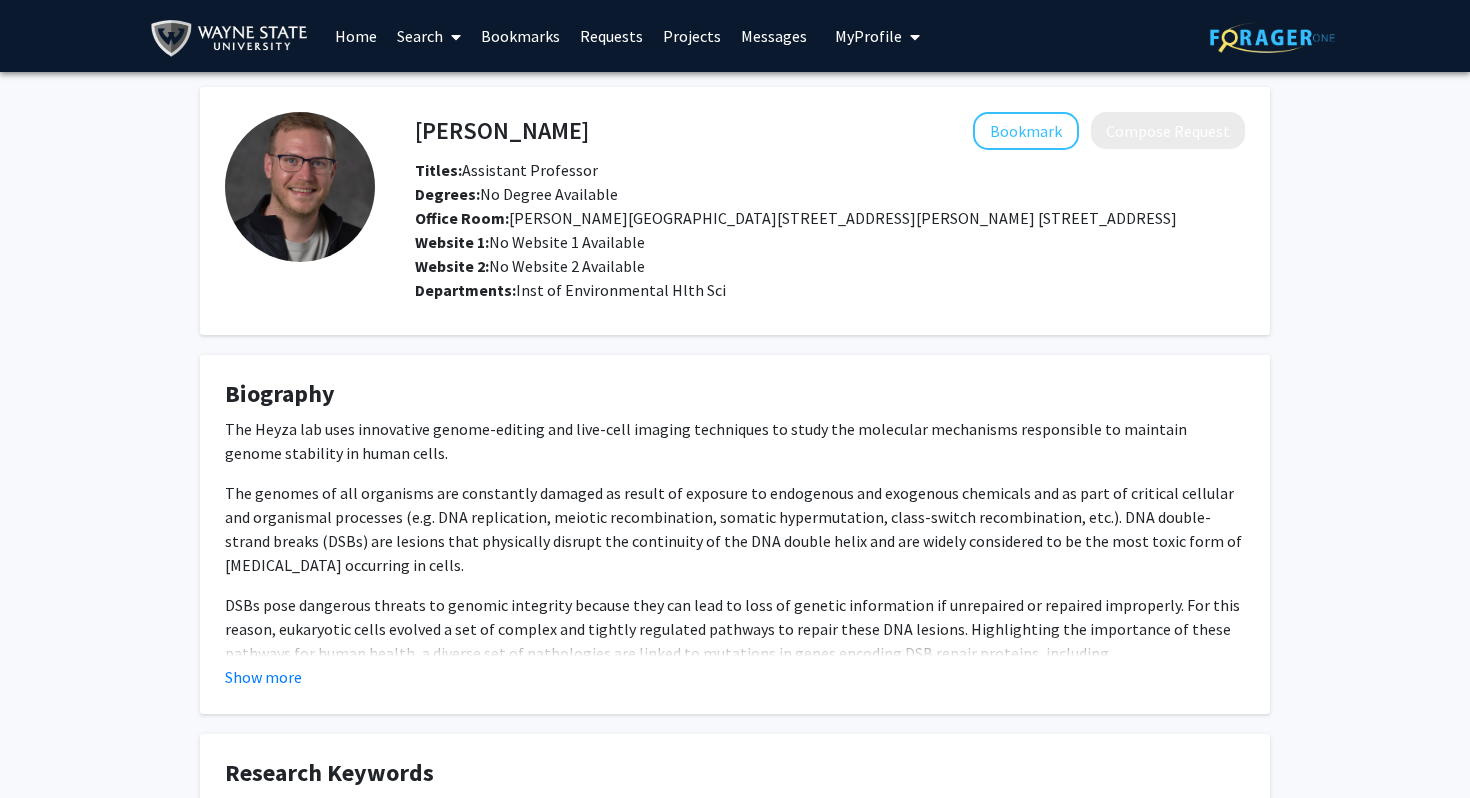 scroll, scrollTop: 8, scrollLeft: 0, axis: vertical 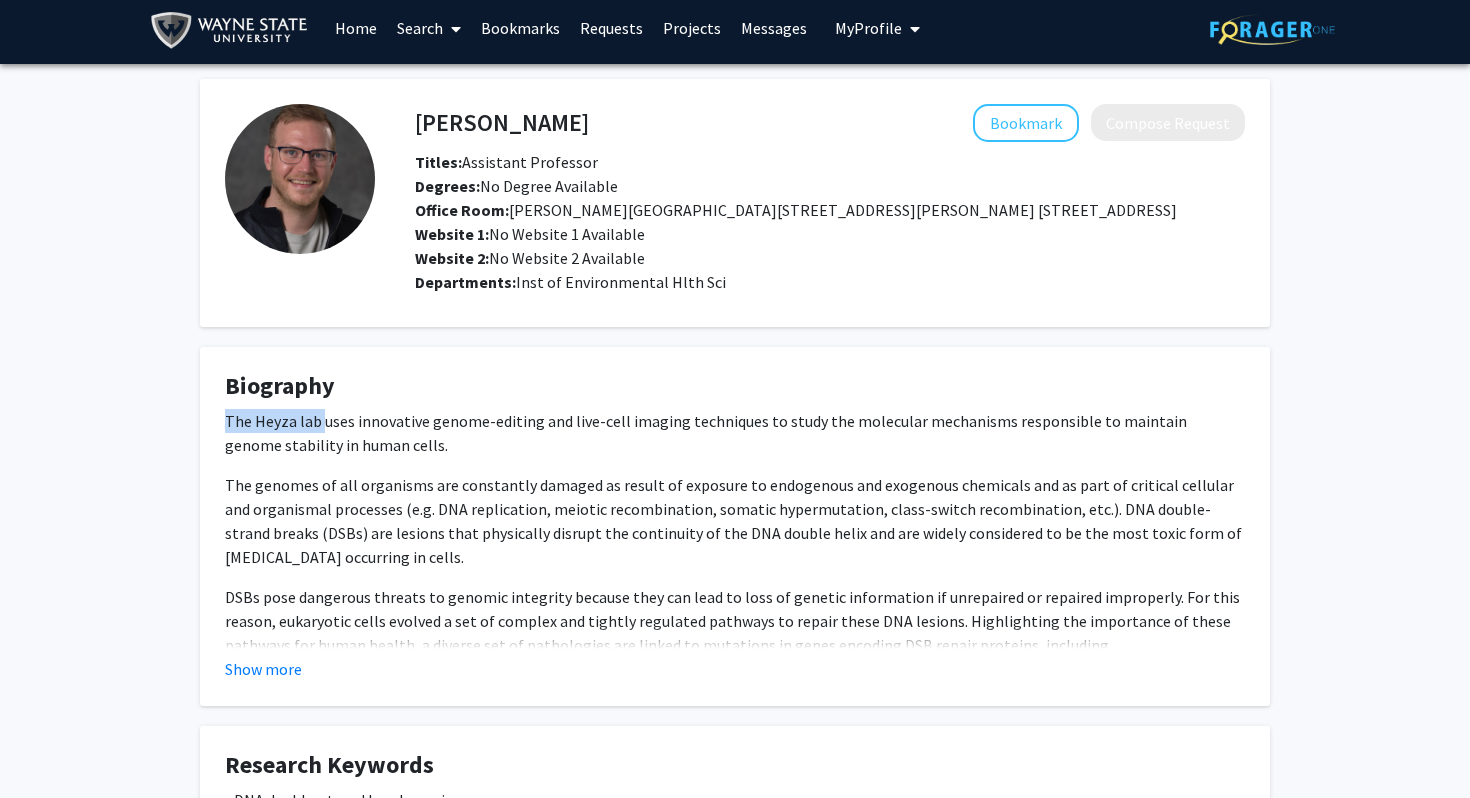 drag, startPoint x: 224, startPoint y: 429, endPoint x: 323, endPoint y: 427, distance: 99.0202 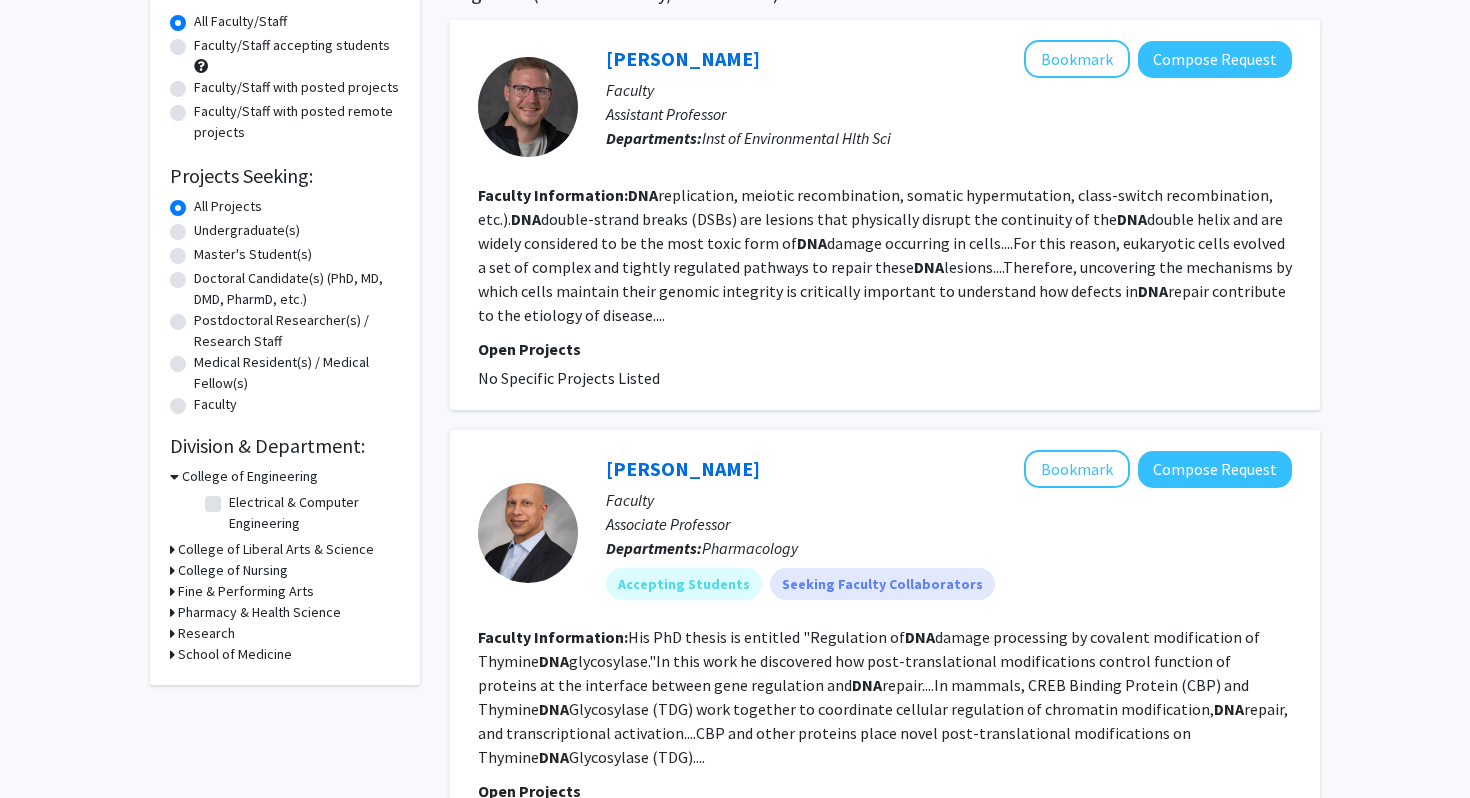 scroll, scrollTop: 191, scrollLeft: 0, axis: vertical 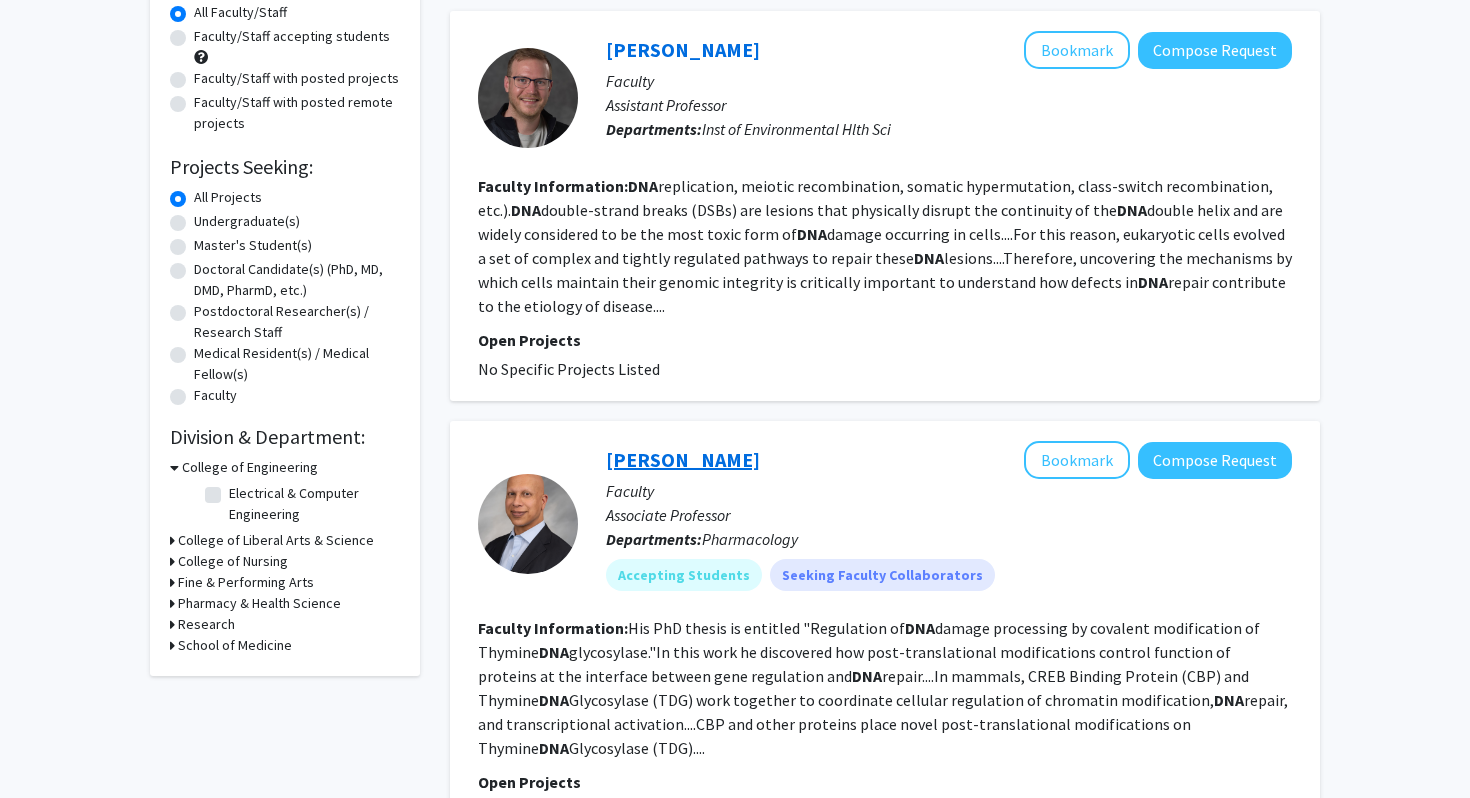 click on "[PERSON_NAME]" 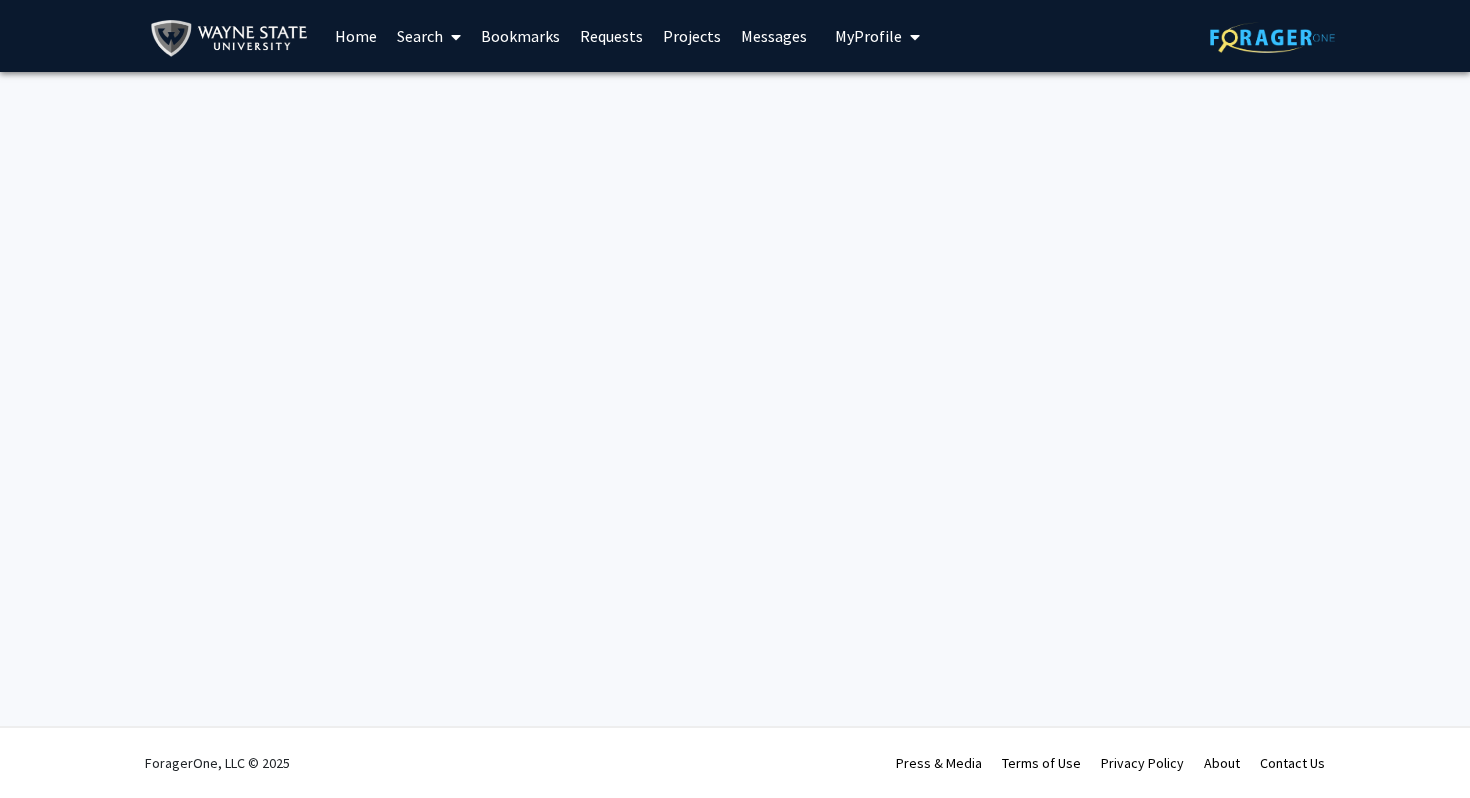 scroll, scrollTop: 0, scrollLeft: 0, axis: both 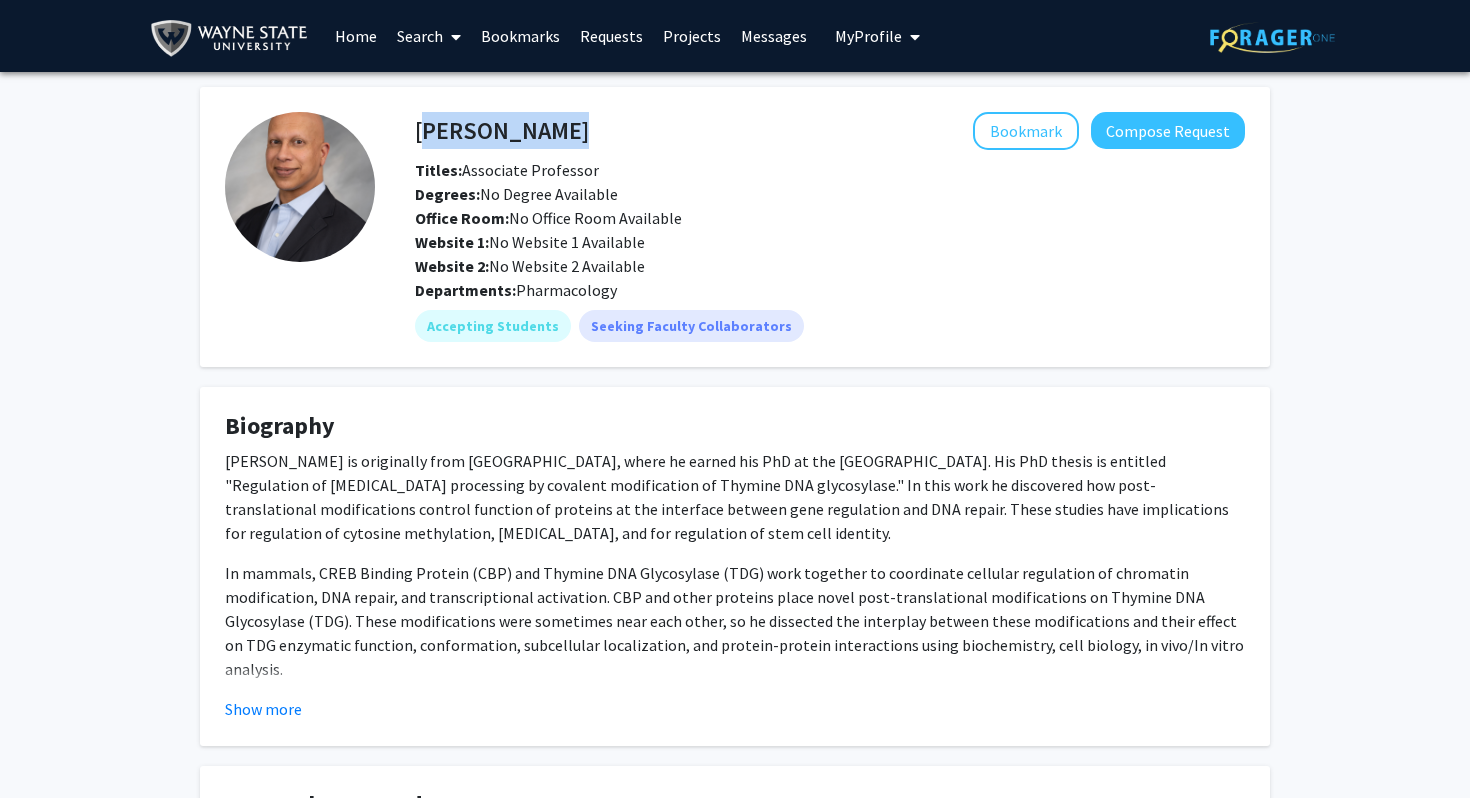 drag, startPoint x: 419, startPoint y: 124, endPoint x: 613, endPoint y: 123, distance: 194.00258 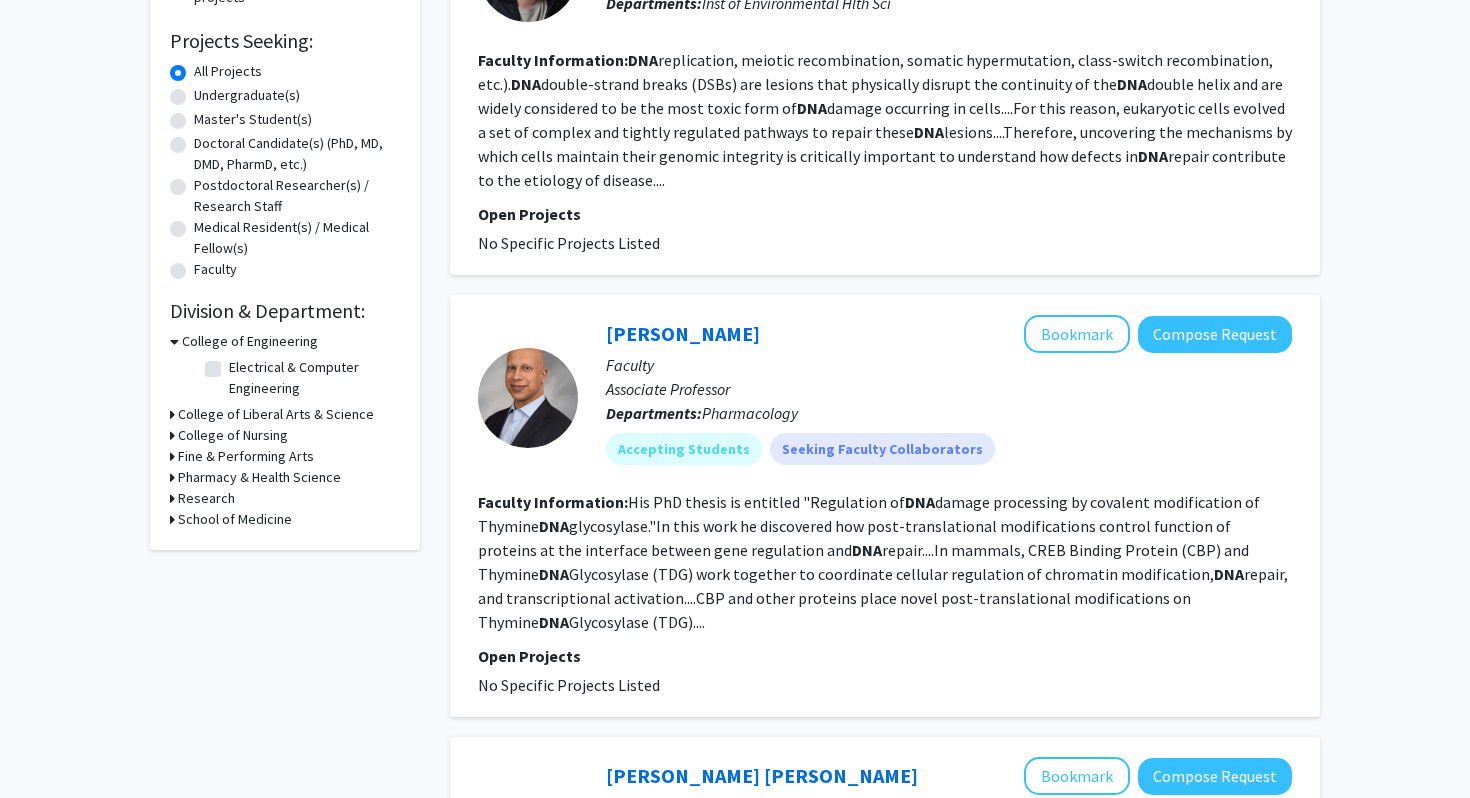 scroll, scrollTop: 829, scrollLeft: 0, axis: vertical 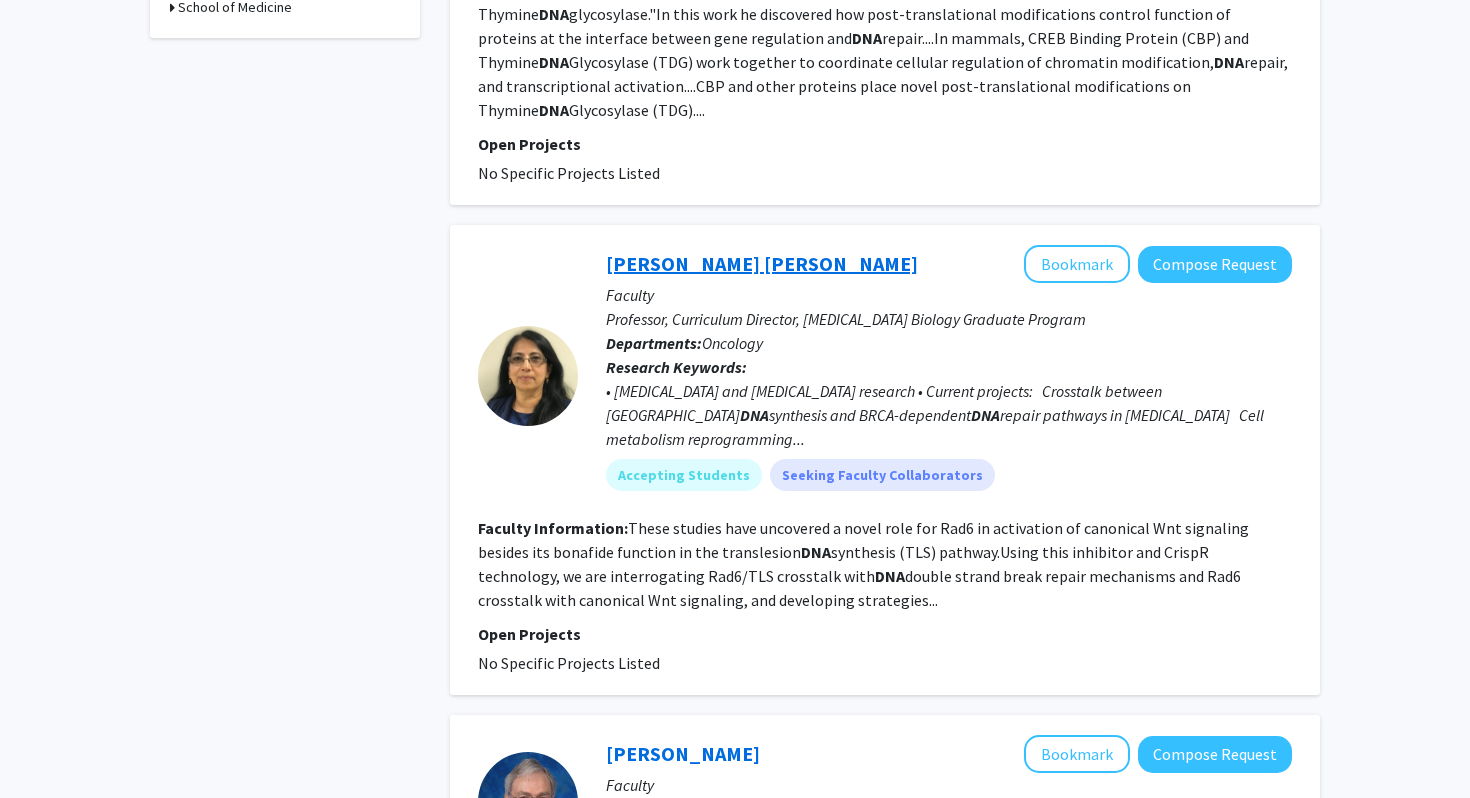 click on "[PERSON_NAME] [PERSON_NAME]" 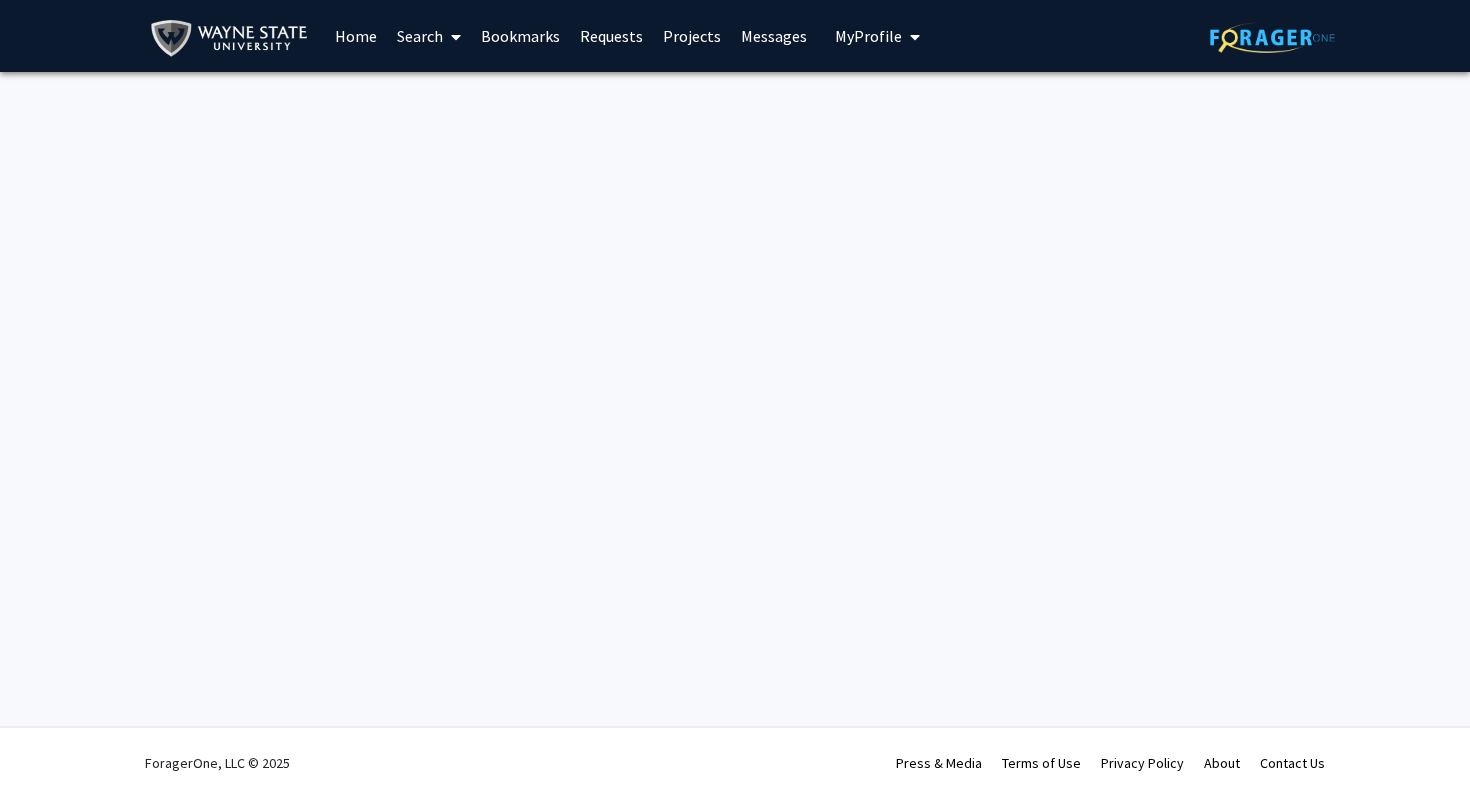 scroll, scrollTop: 0, scrollLeft: 0, axis: both 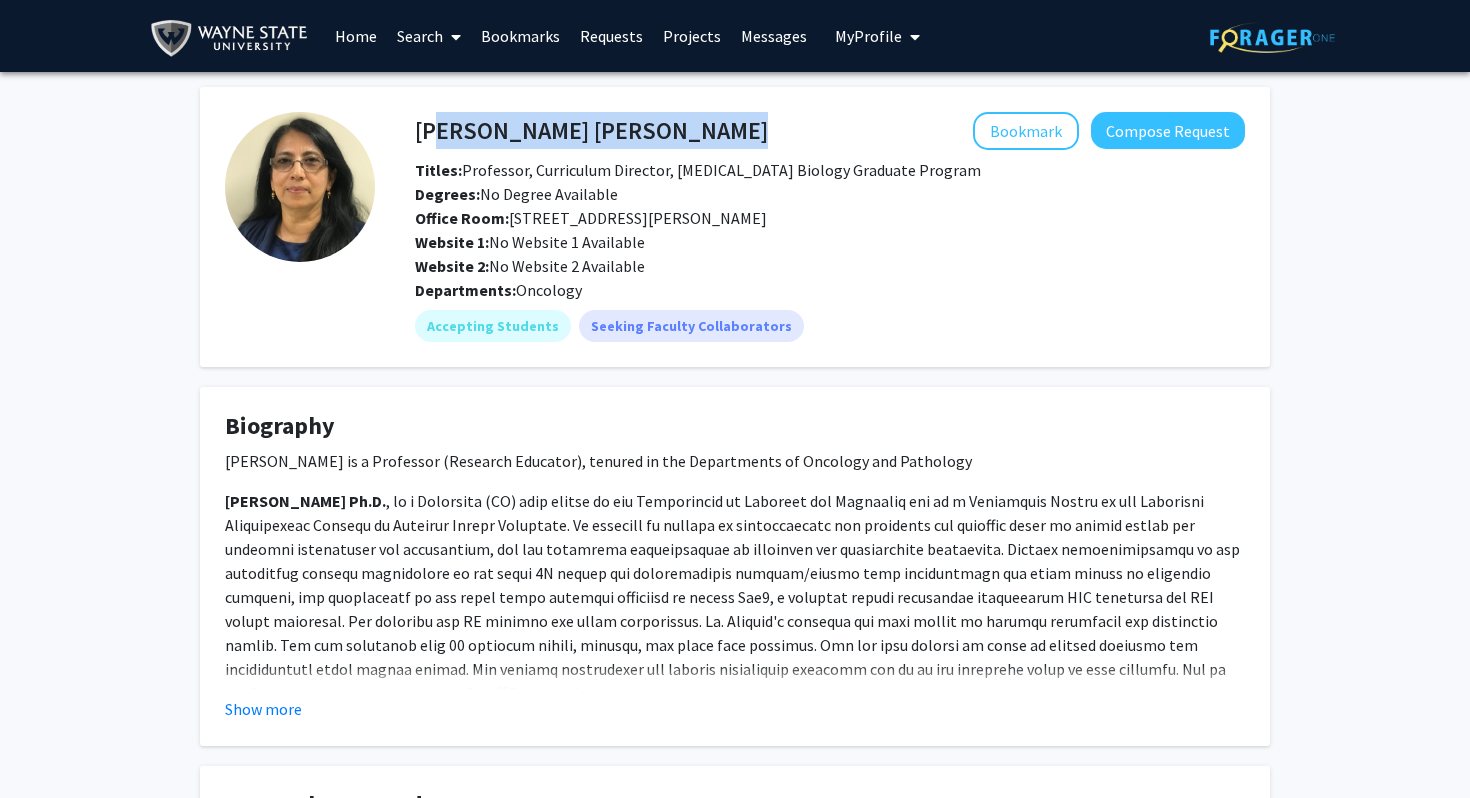 drag, startPoint x: 425, startPoint y: 141, endPoint x: 723, endPoint y: 142, distance: 298.00168 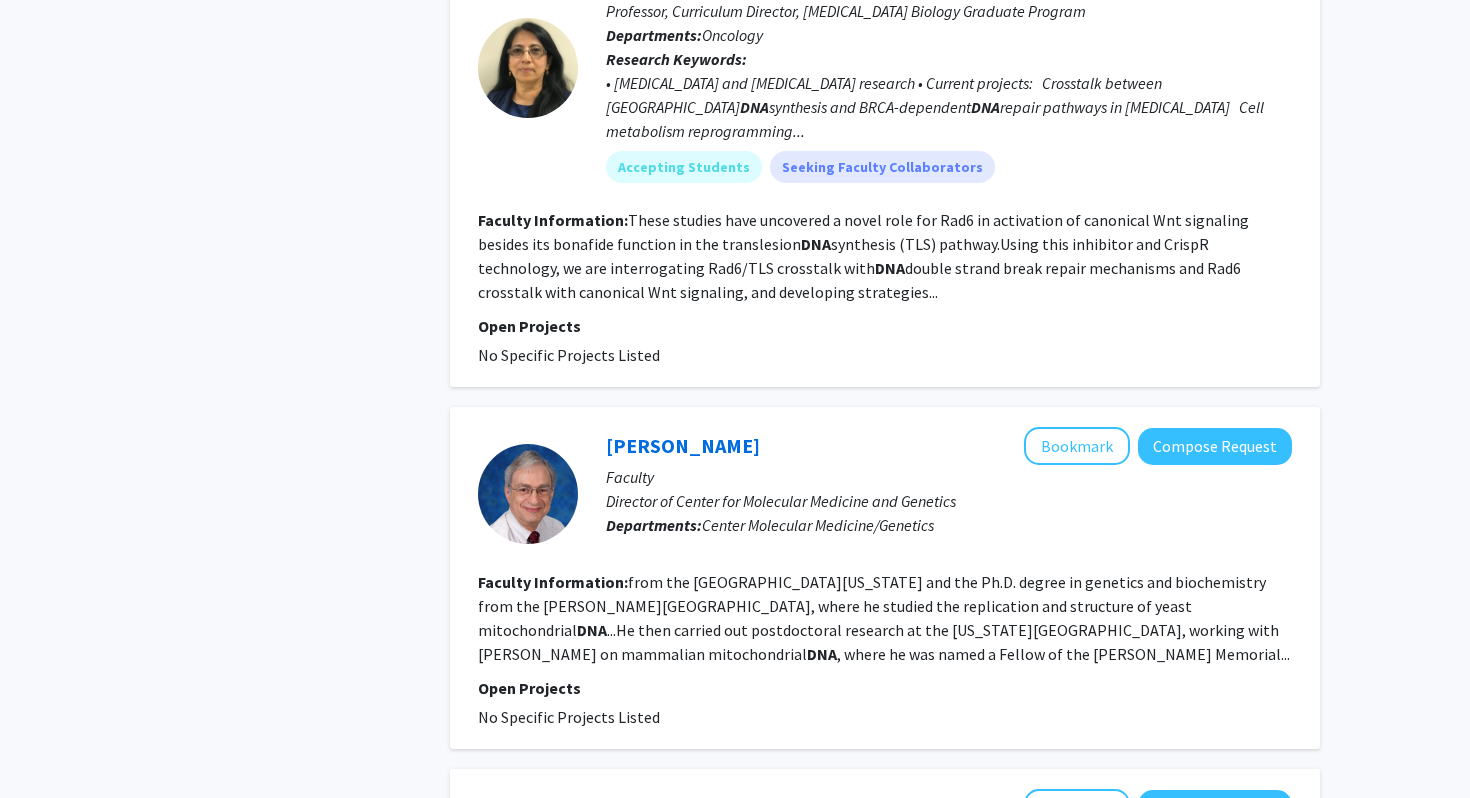 scroll, scrollTop: 1229, scrollLeft: 0, axis: vertical 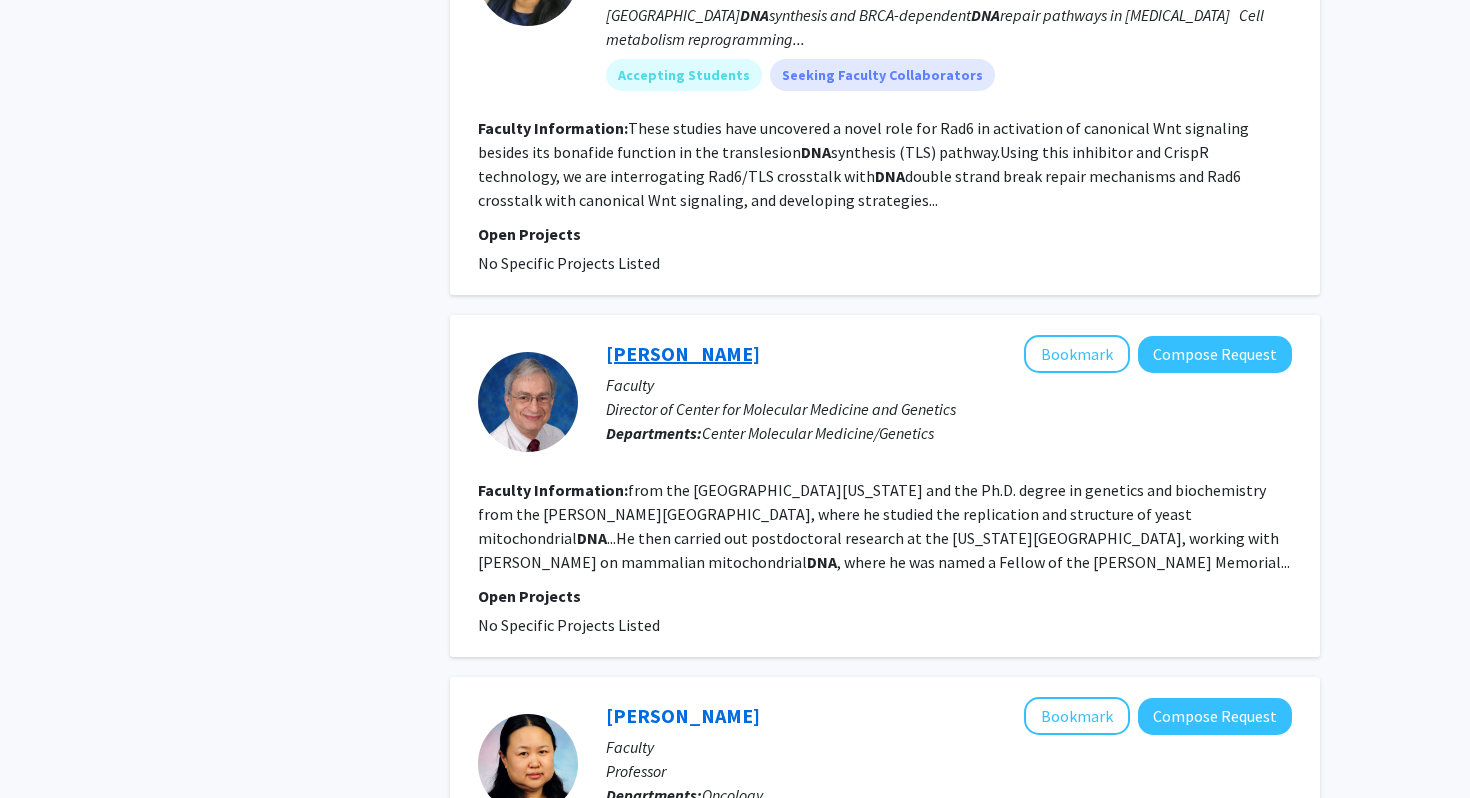click on "[PERSON_NAME]" 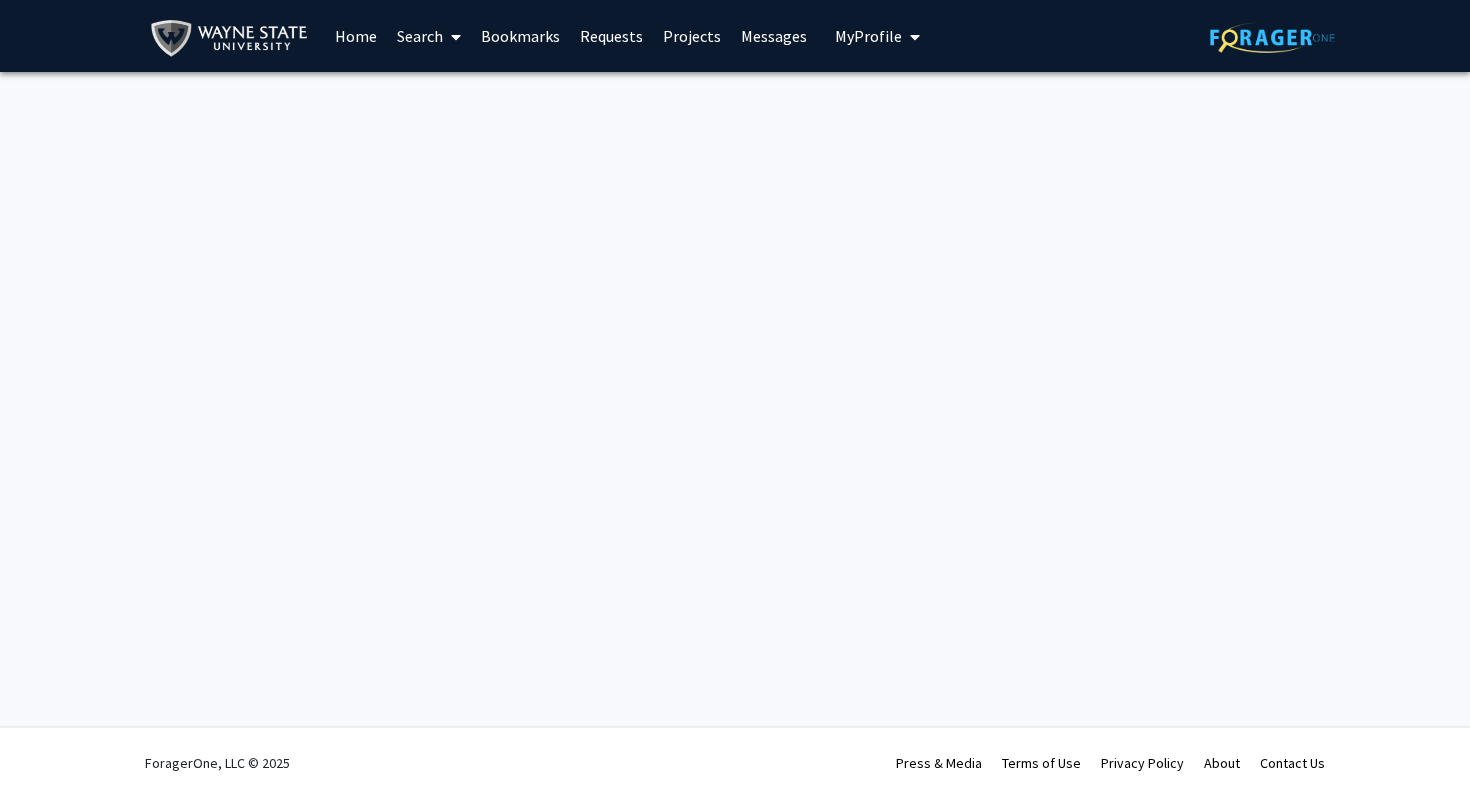 scroll, scrollTop: 0, scrollLeft: 0, axis: both 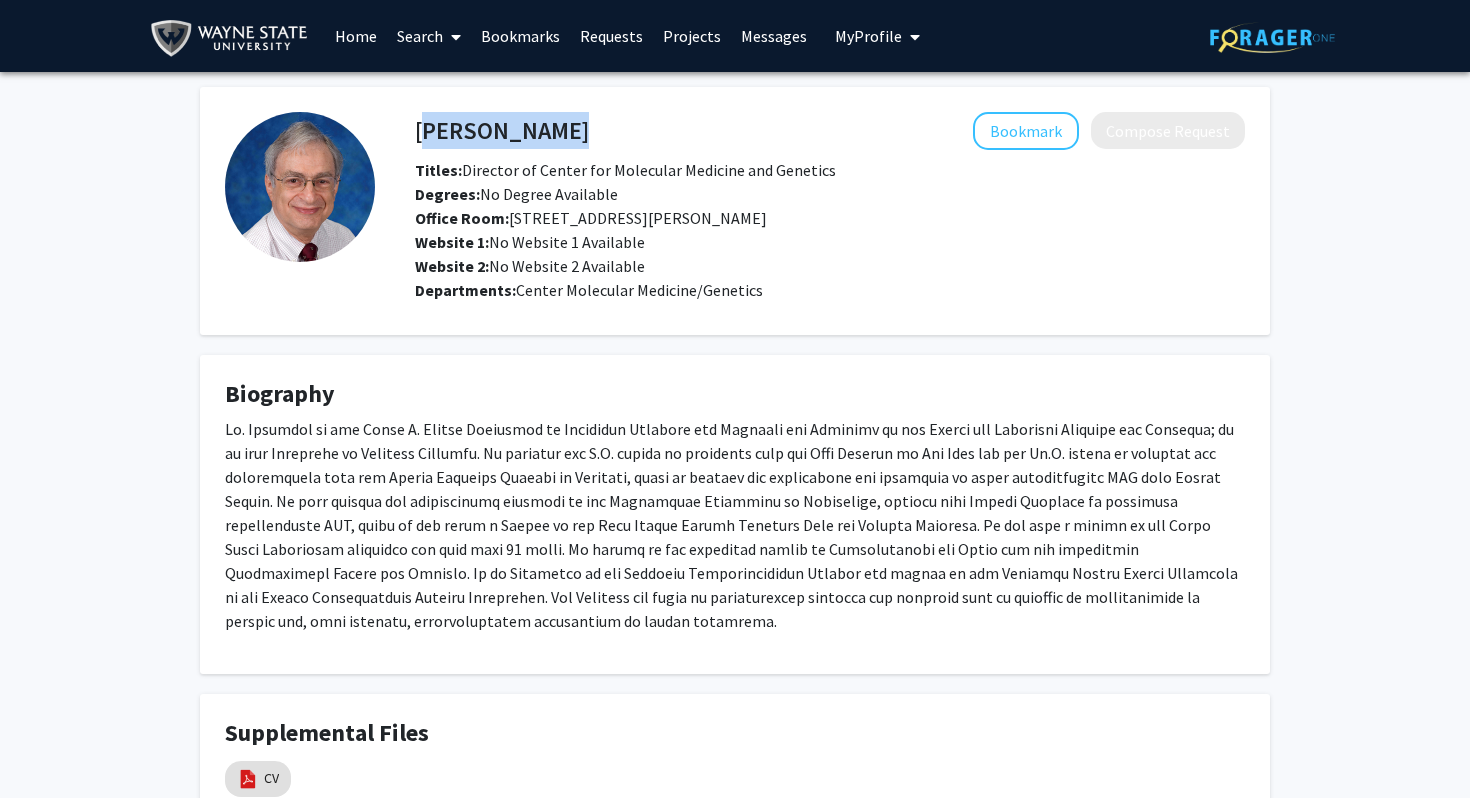 drag, startPoint x: 398, startPoint y: 141, endPoint x: 419, endPoint y: 129, distance: 24.186773 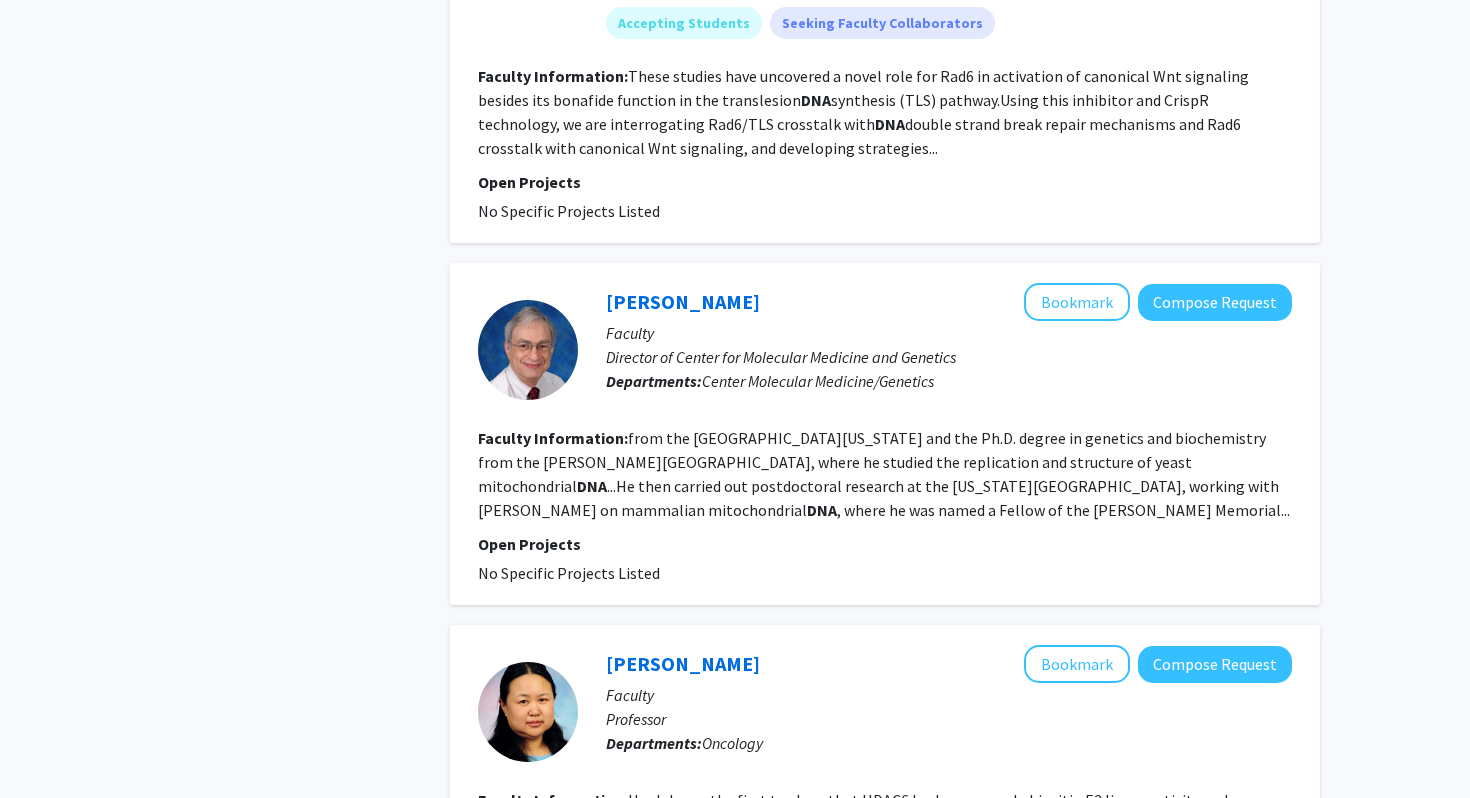 scroll, scrollTop: 2051, scrollLeft: 0, axis: vertical 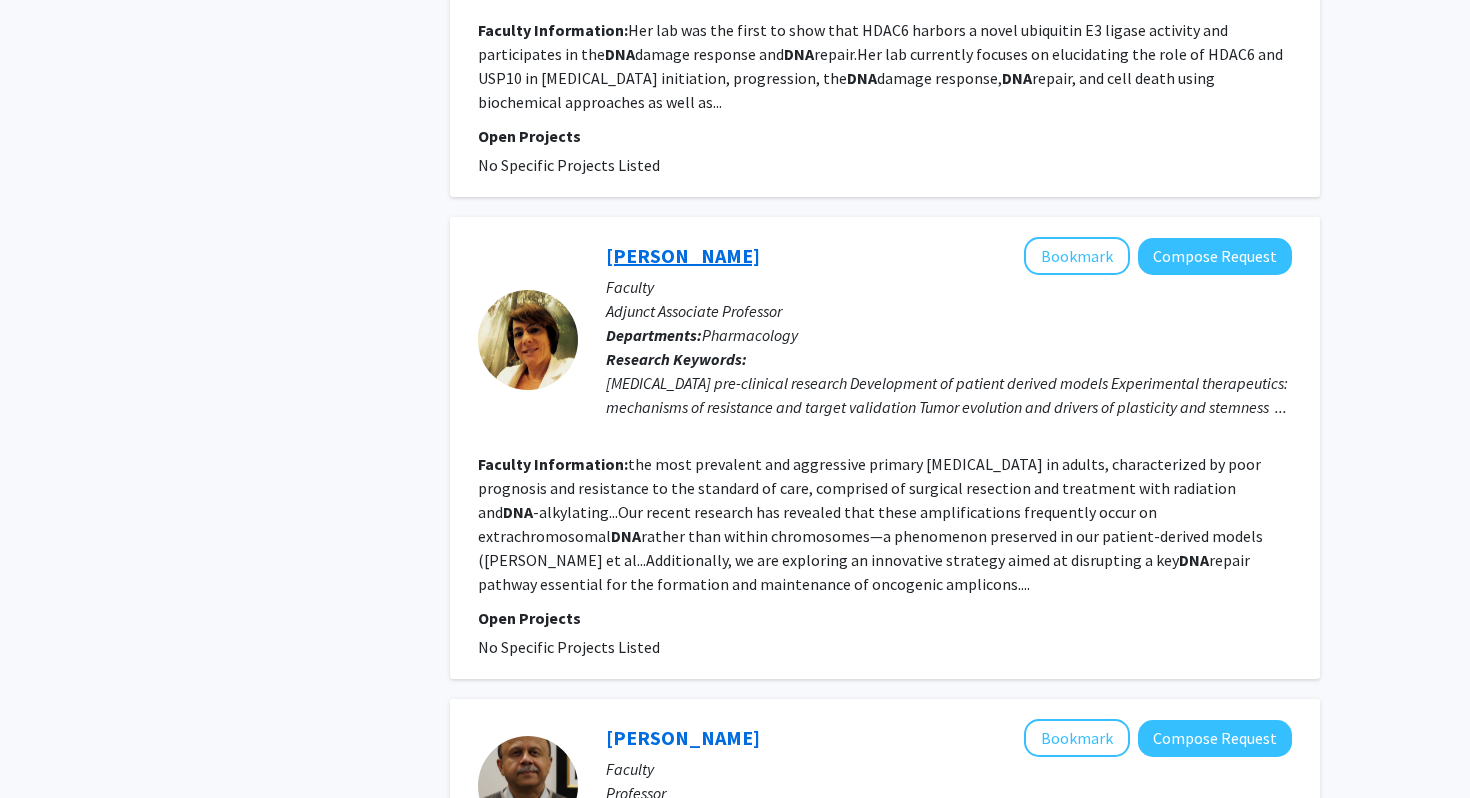 click on "[PERSON_NAME]" 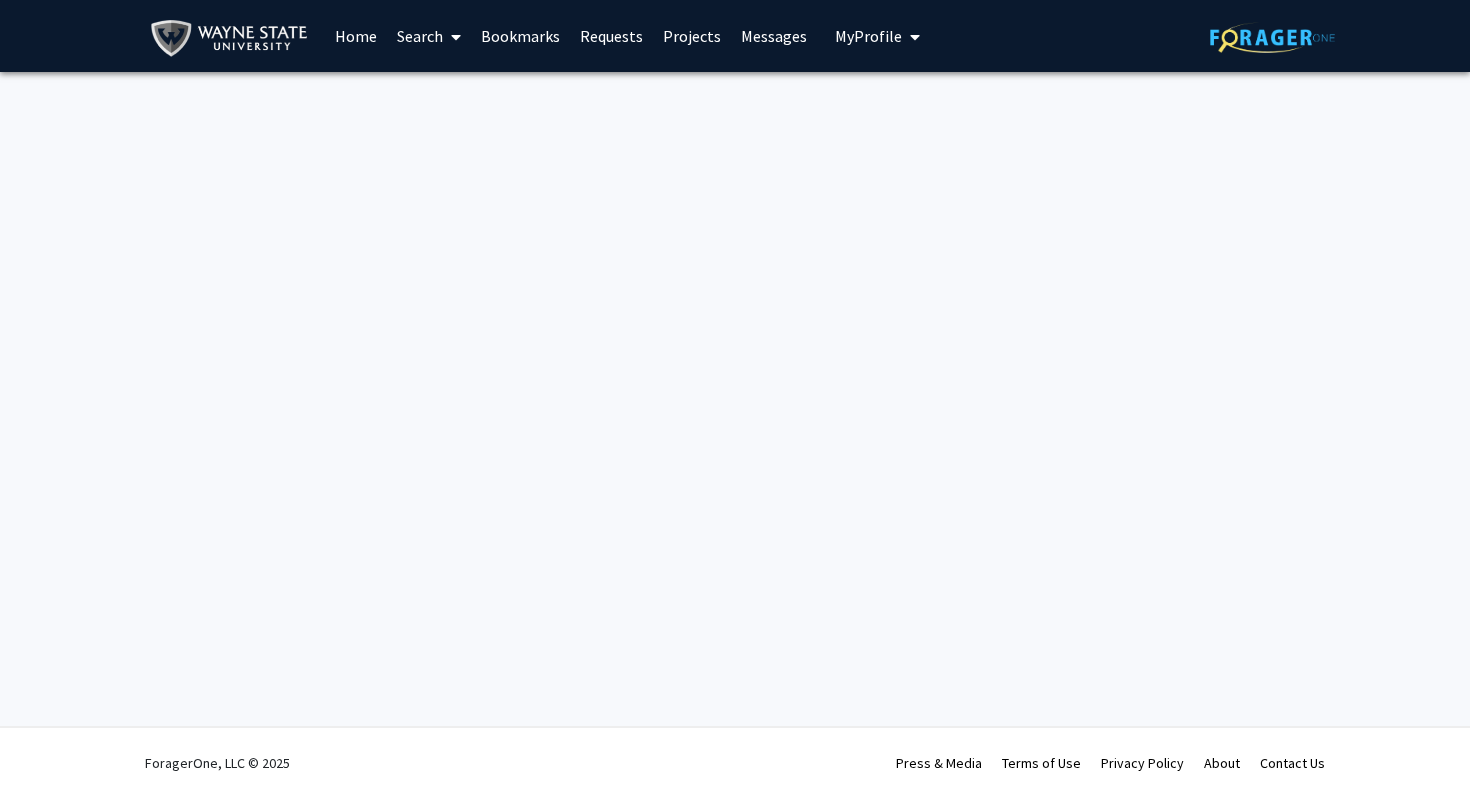scroll, scrollTop: 0, scrollLeft: 0, axis: both 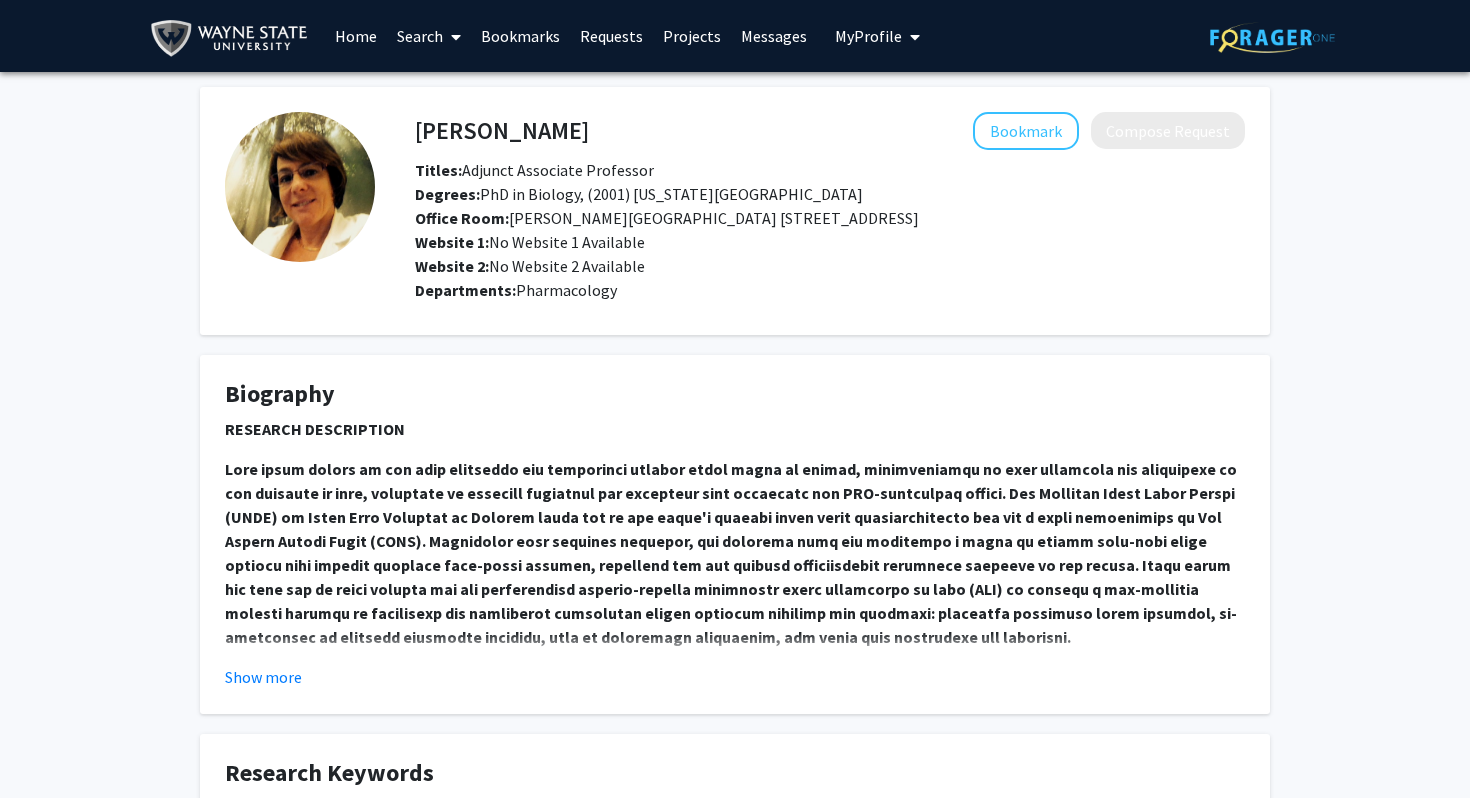drag, startPoint x: 411, startPoint y: 132, endPoint x: 413, endPoint y: 122, distance: 10.198039 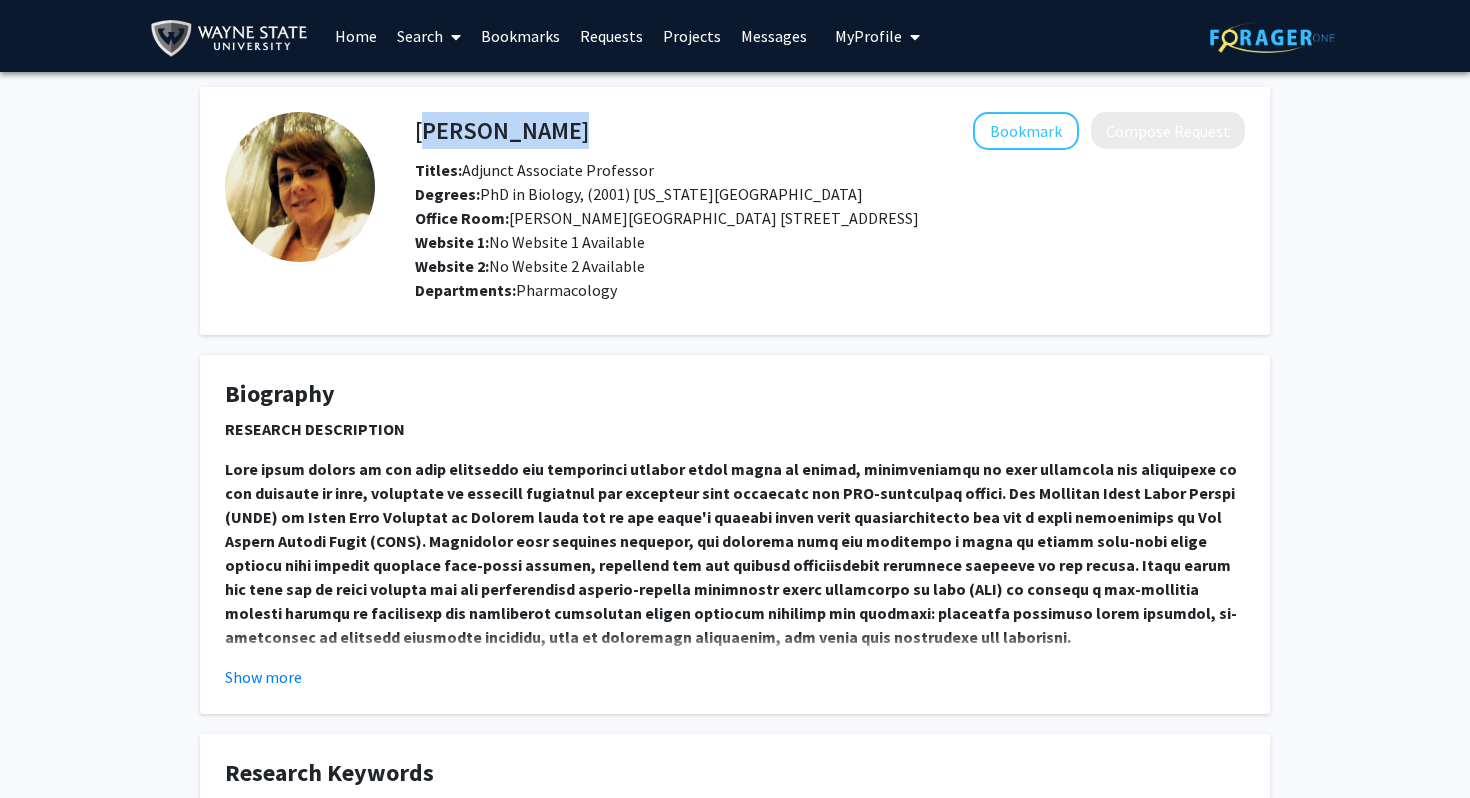 click on "[PERSON_NAME]   Bookmark
Compose Request" 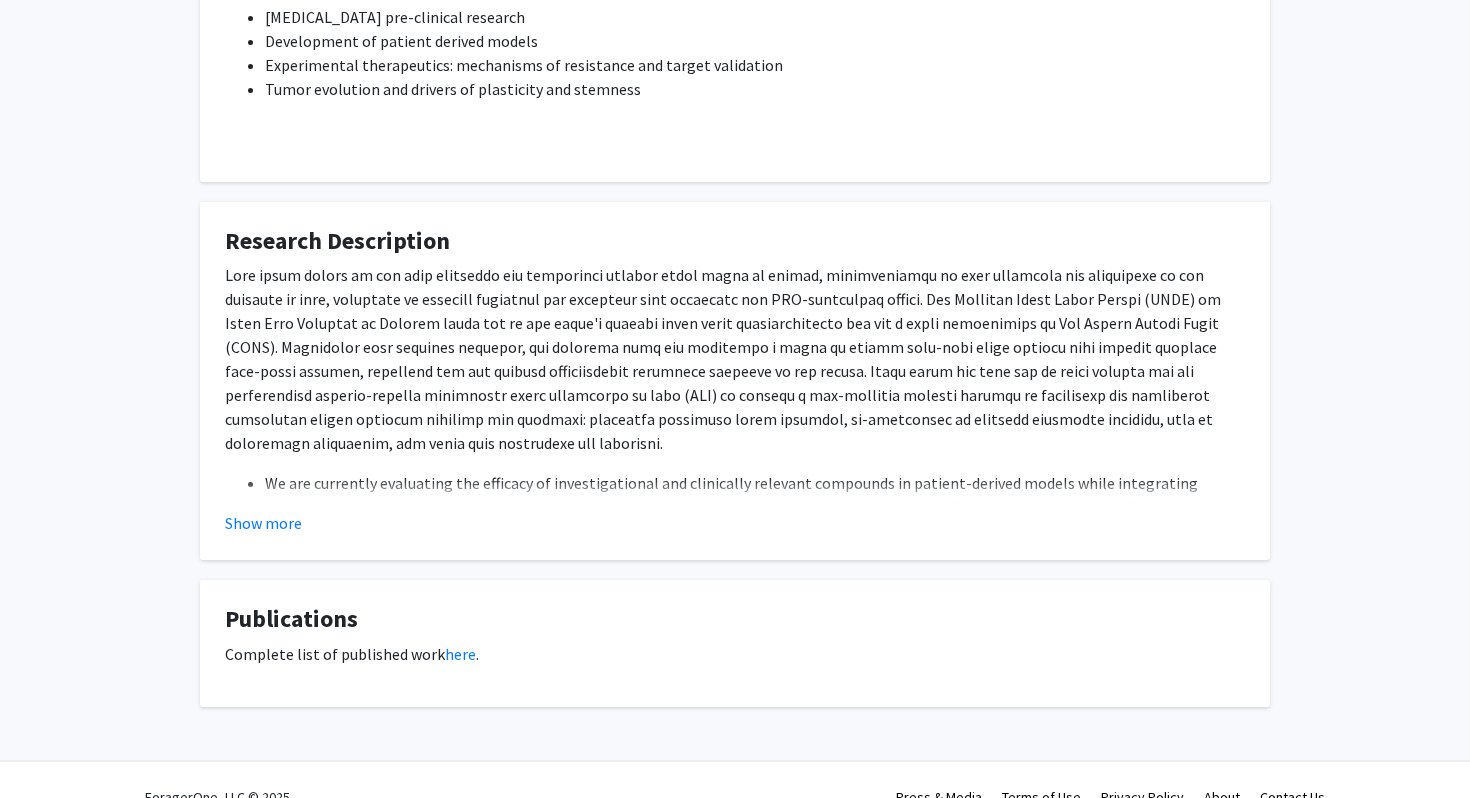 scroll, scrollTop: 825, scrollLeft: 0, axis: vertical 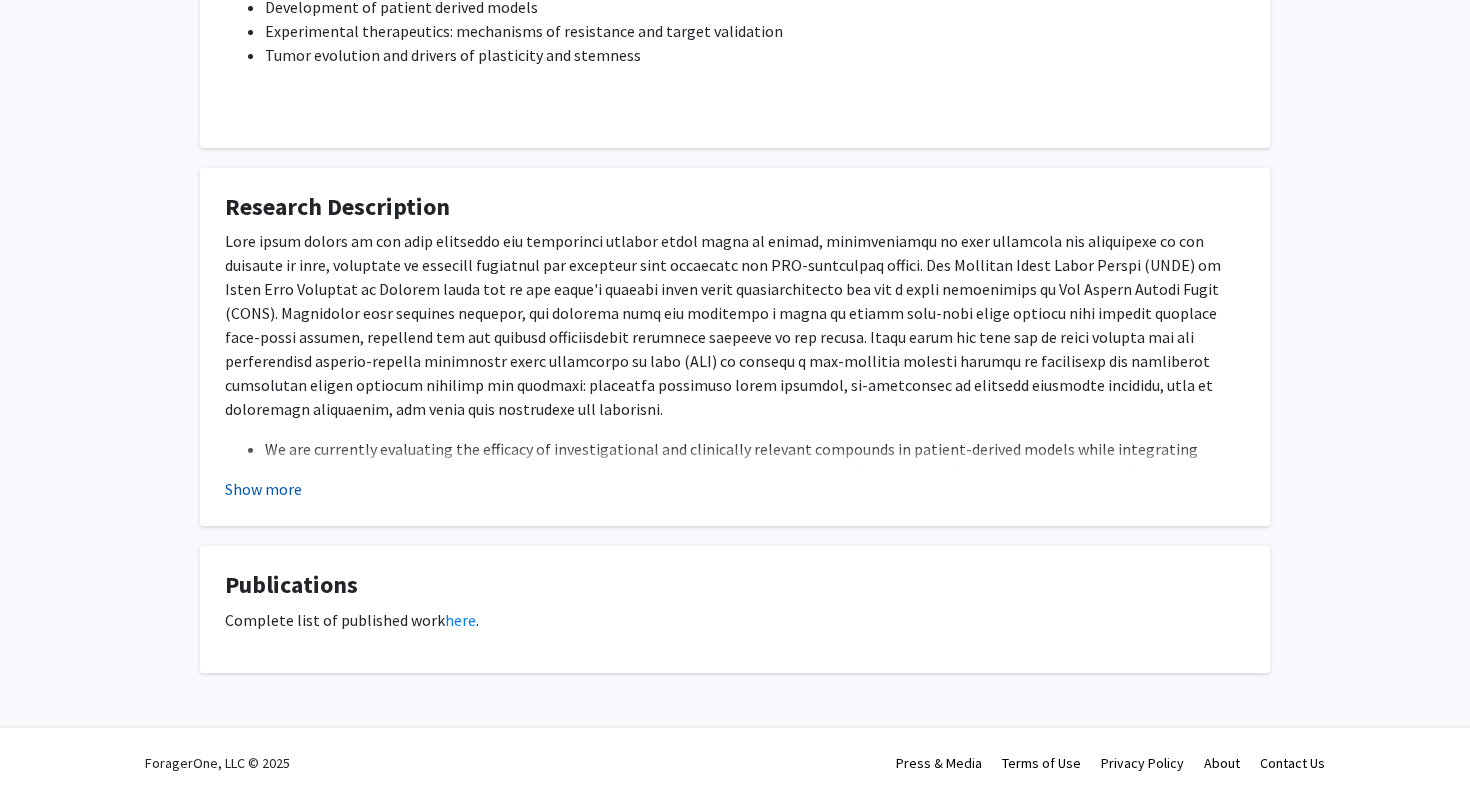click on "Show more" 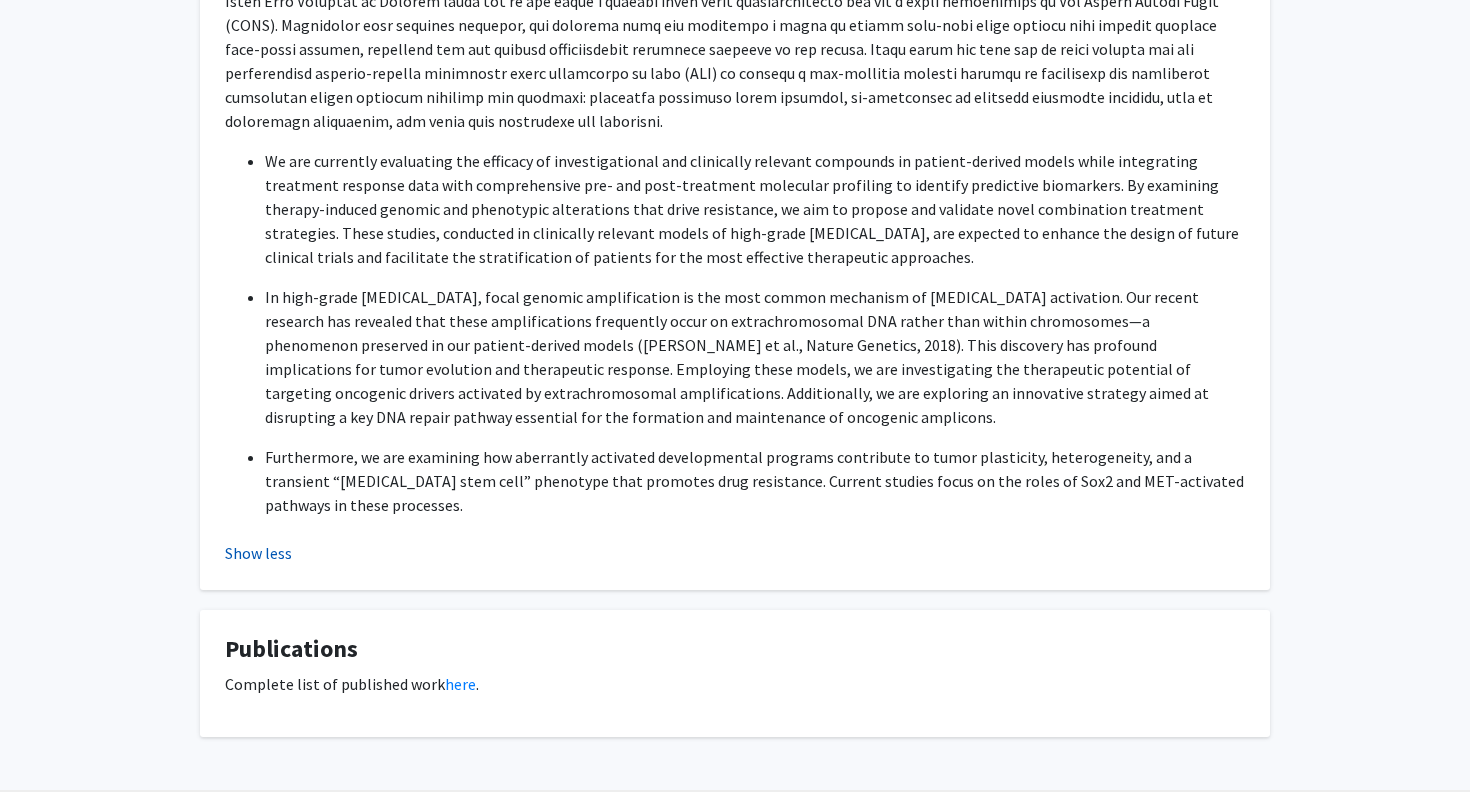 scroll, scrollTop: 1177, scrollLeft: 0, axis: vertical 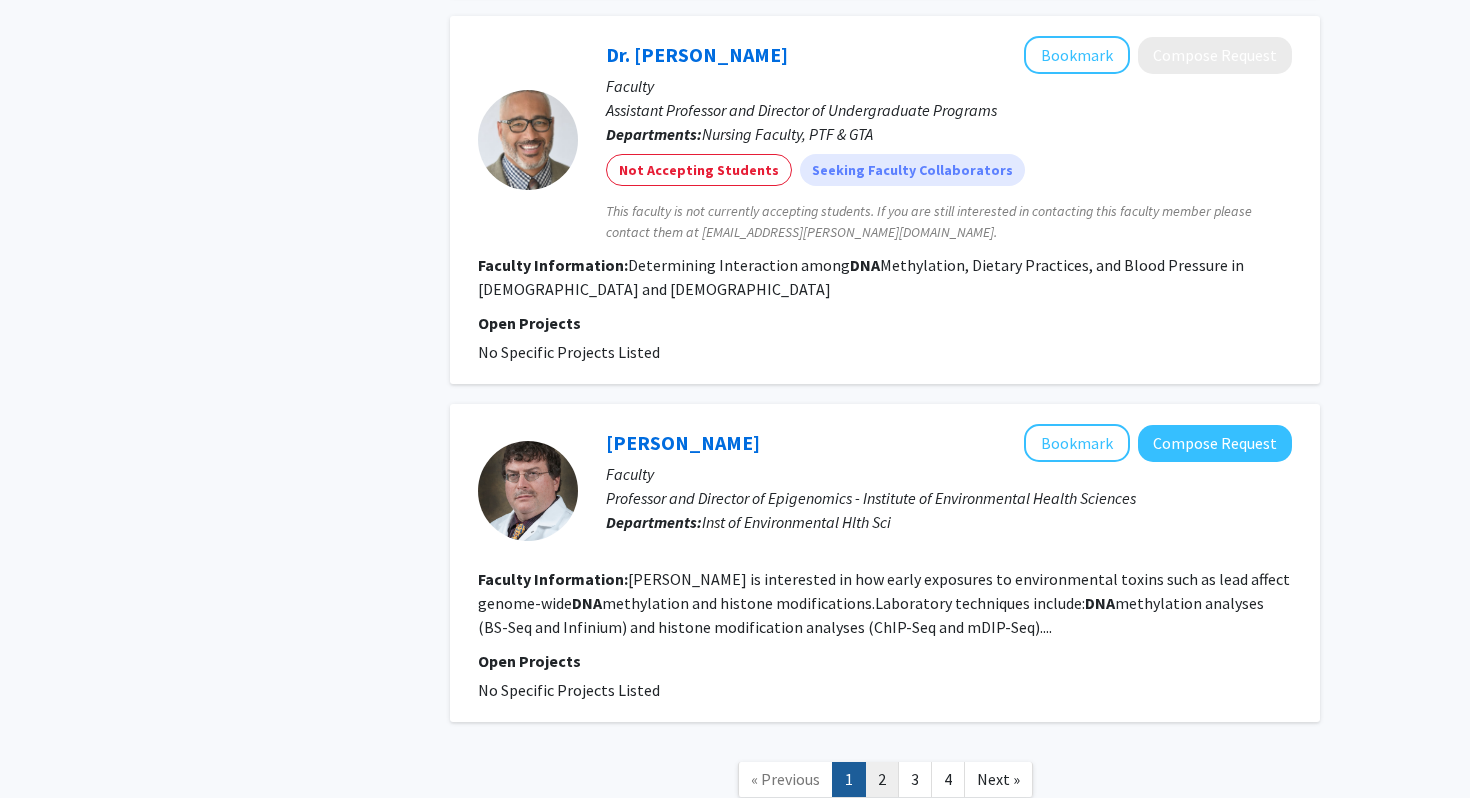 click on "2" 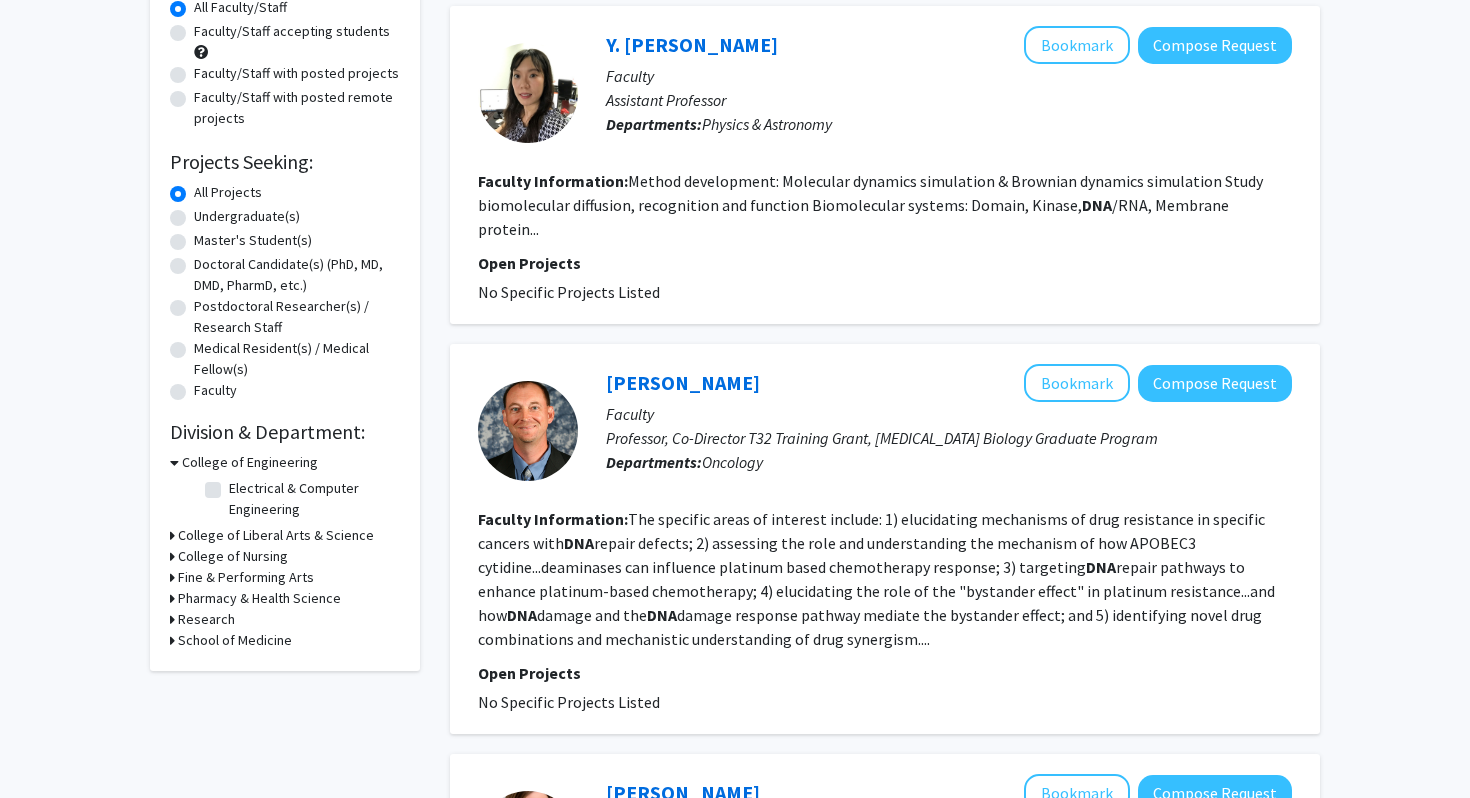 scroll, scrollTop: 0, scrollLeft: 0, axis: both 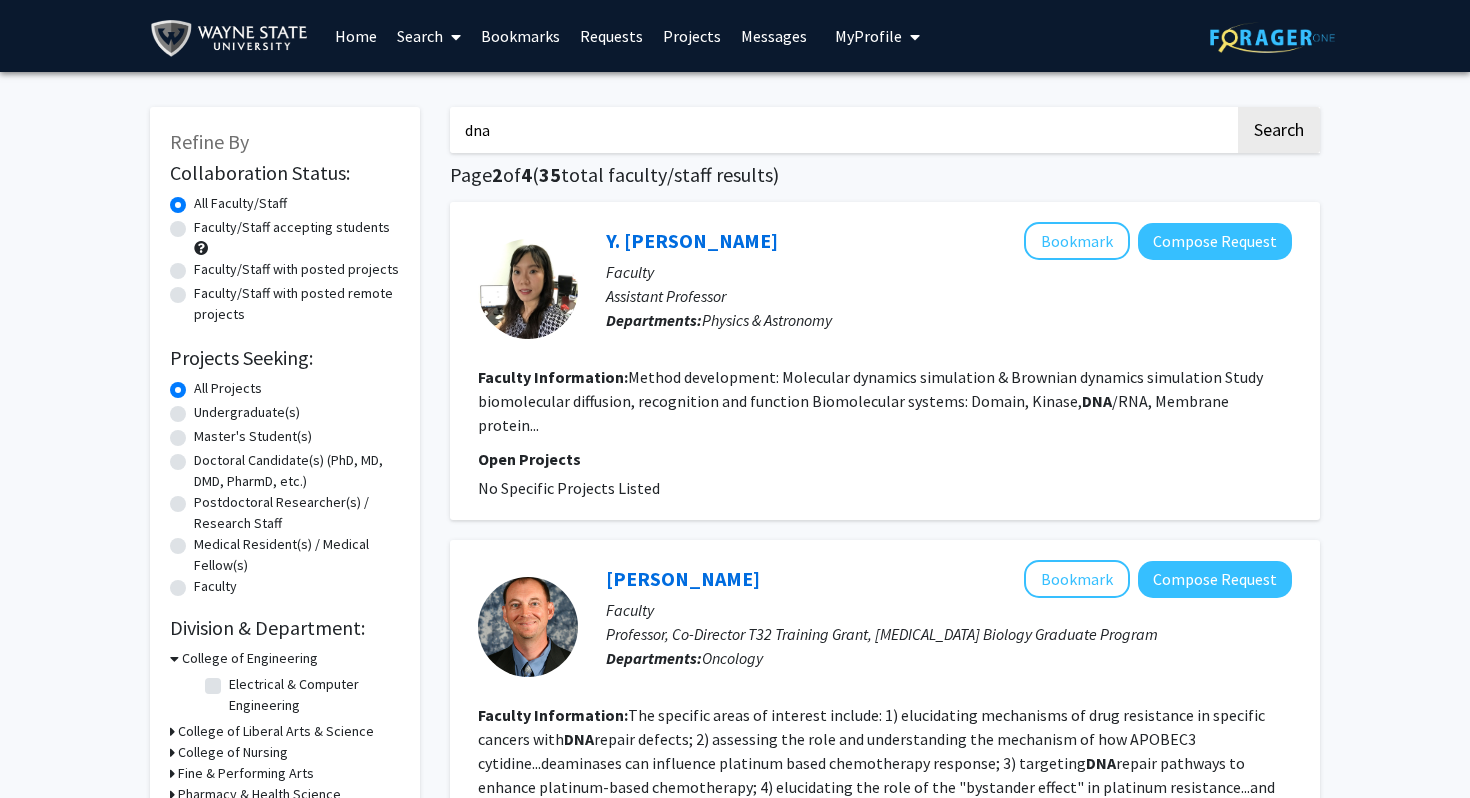 click on "Master's Student(s)" 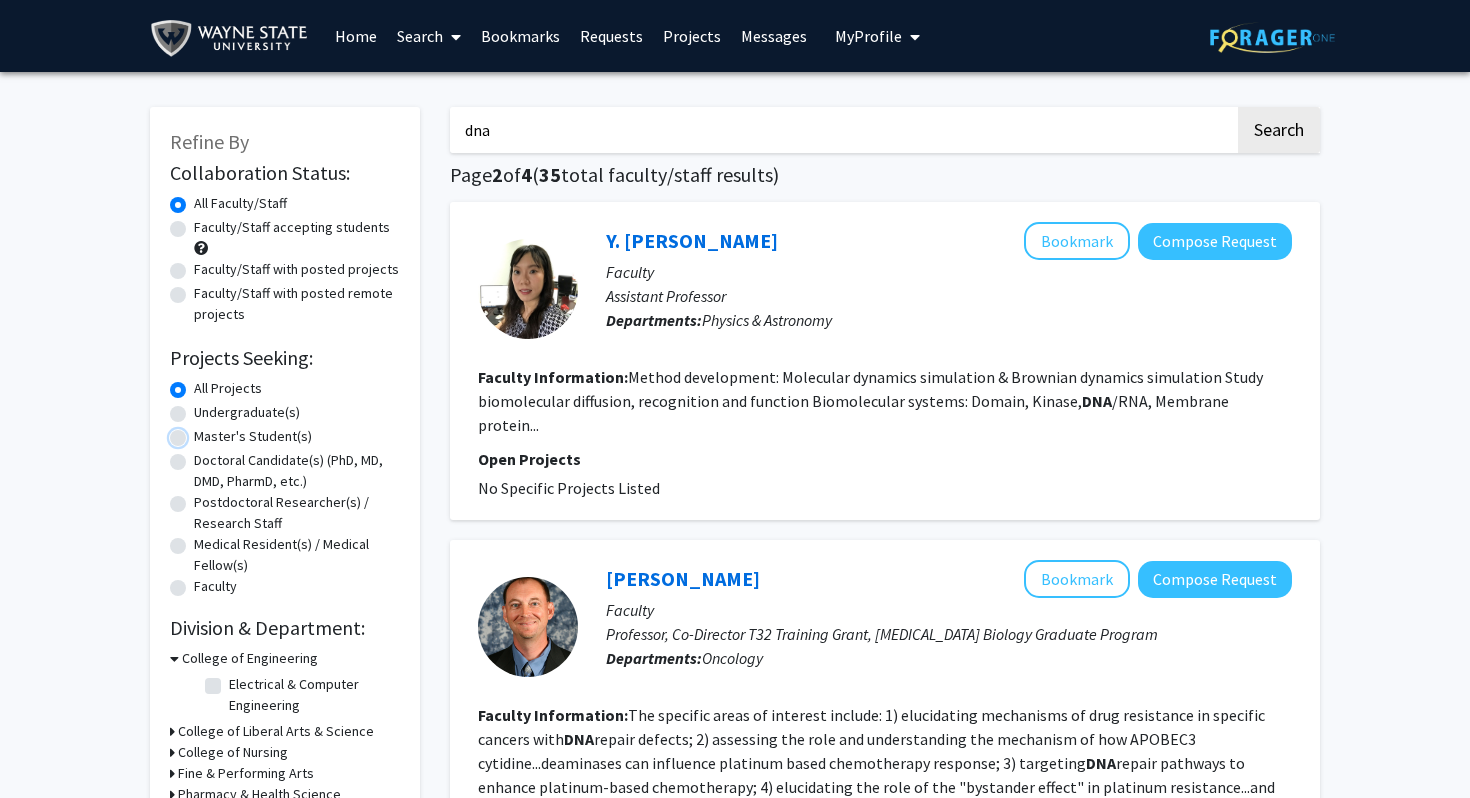 click on "Master's Student(s)" at bounding box center [200, 432] 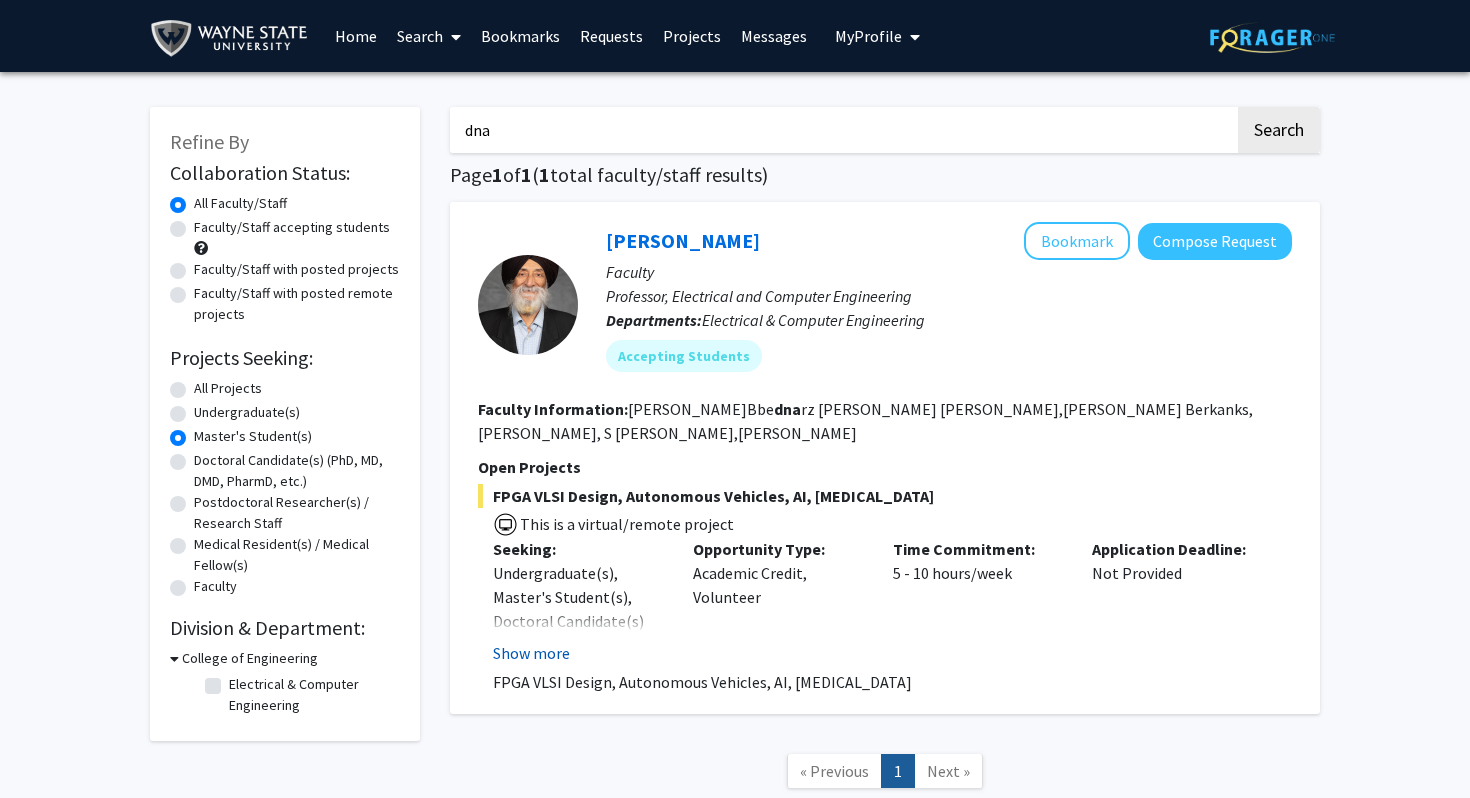 click on "Show more" 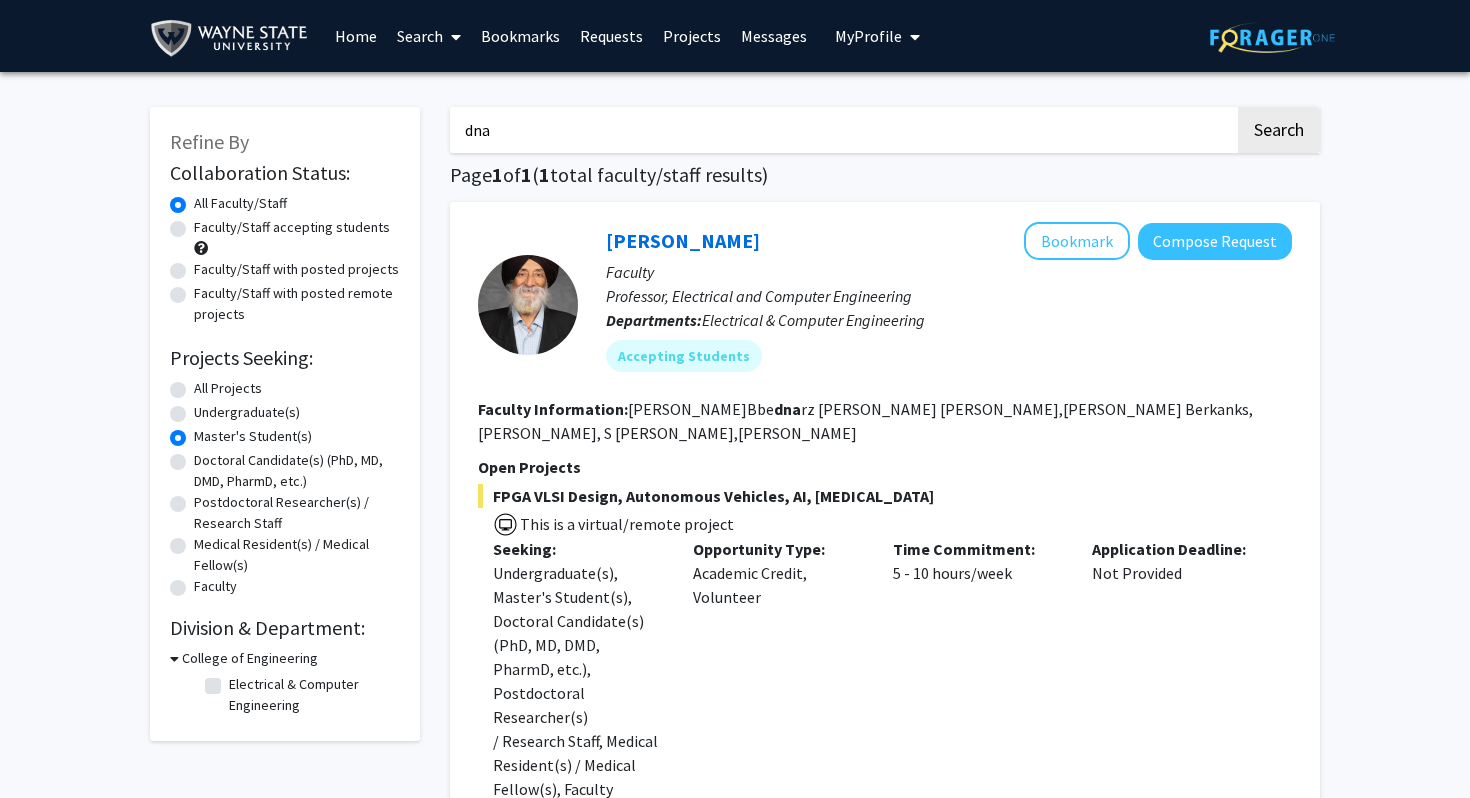 click on "[PERSON_NAME]   Bookmark
Compose Request" 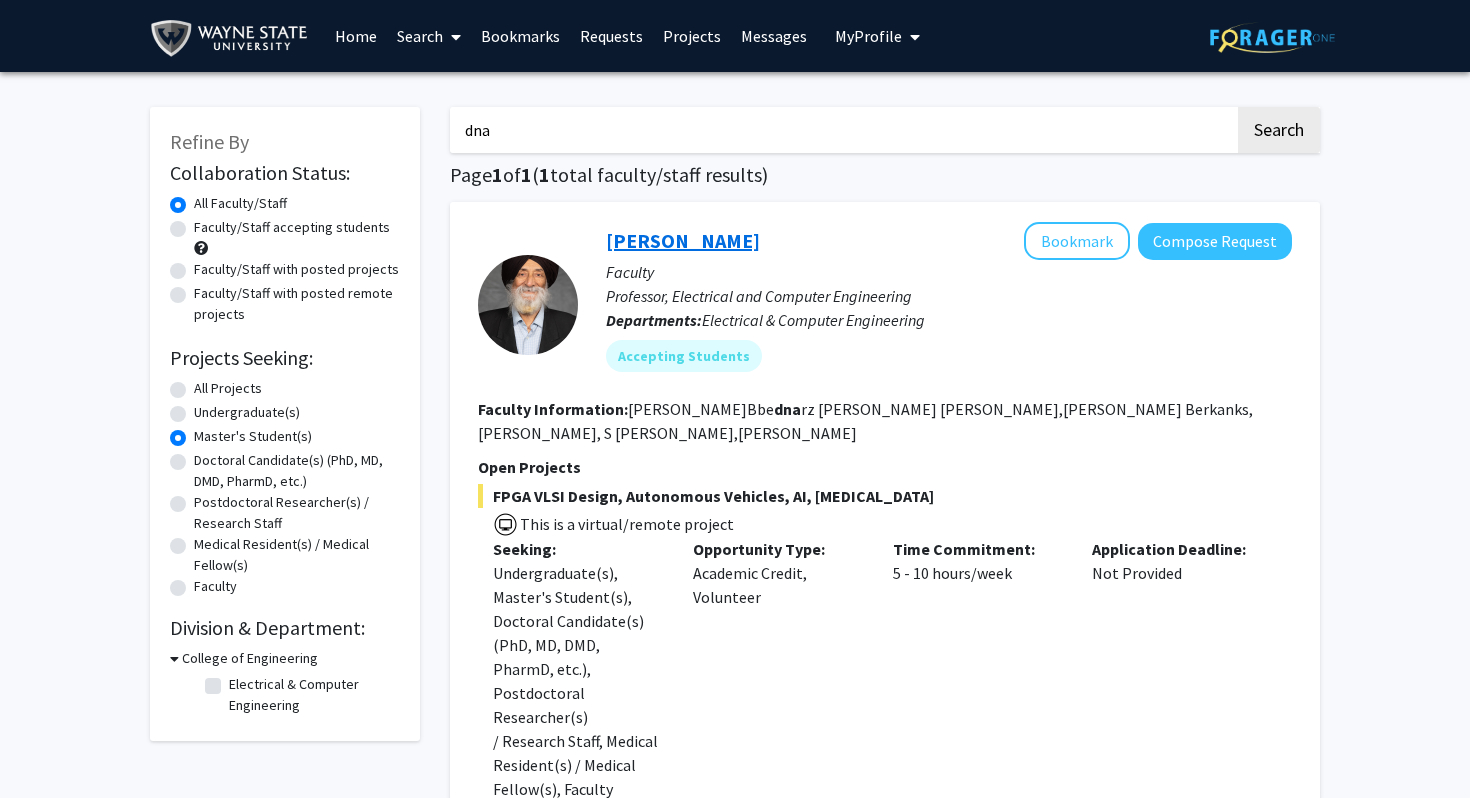 click on "[PERSON_NAME]" 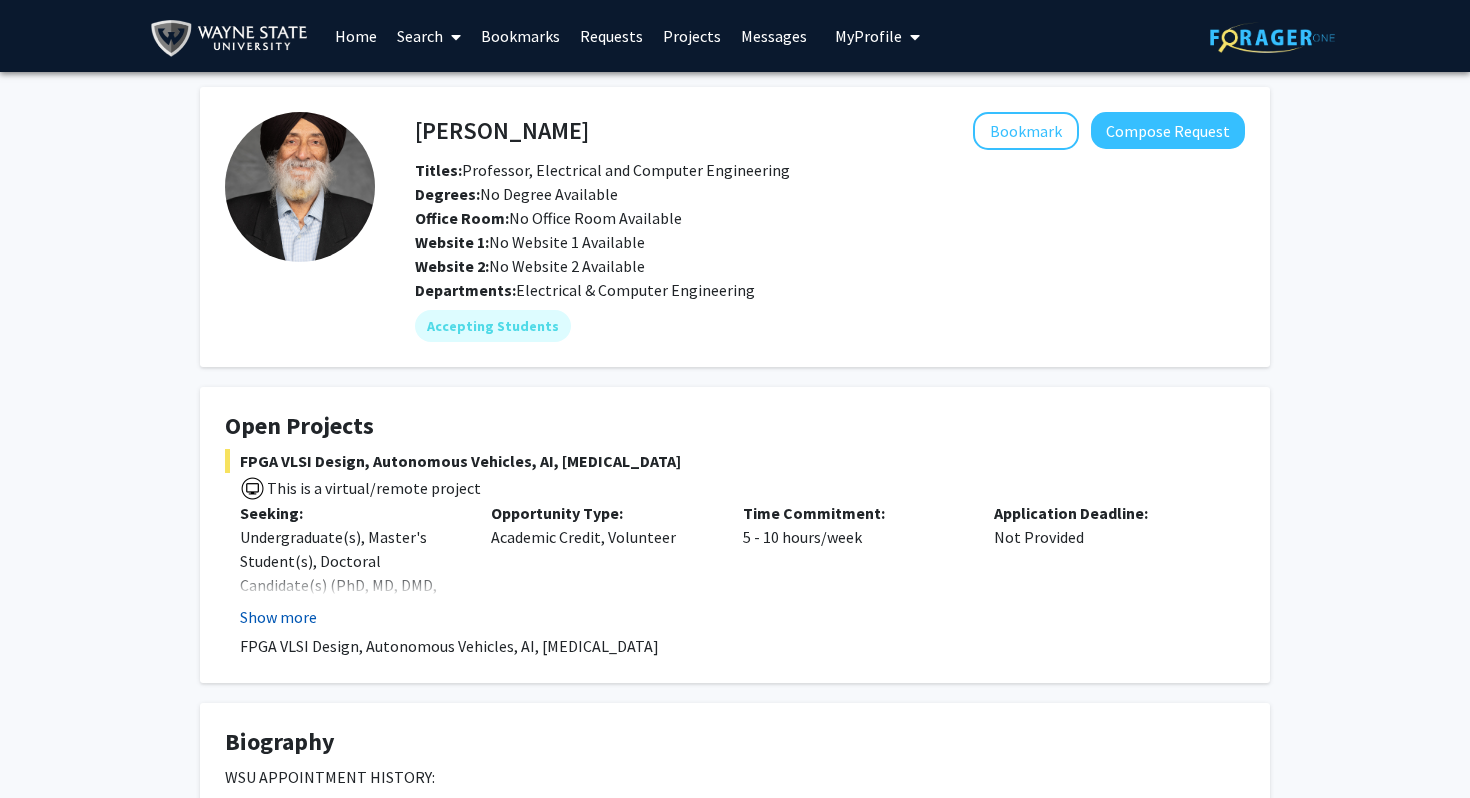 click on "Show more" 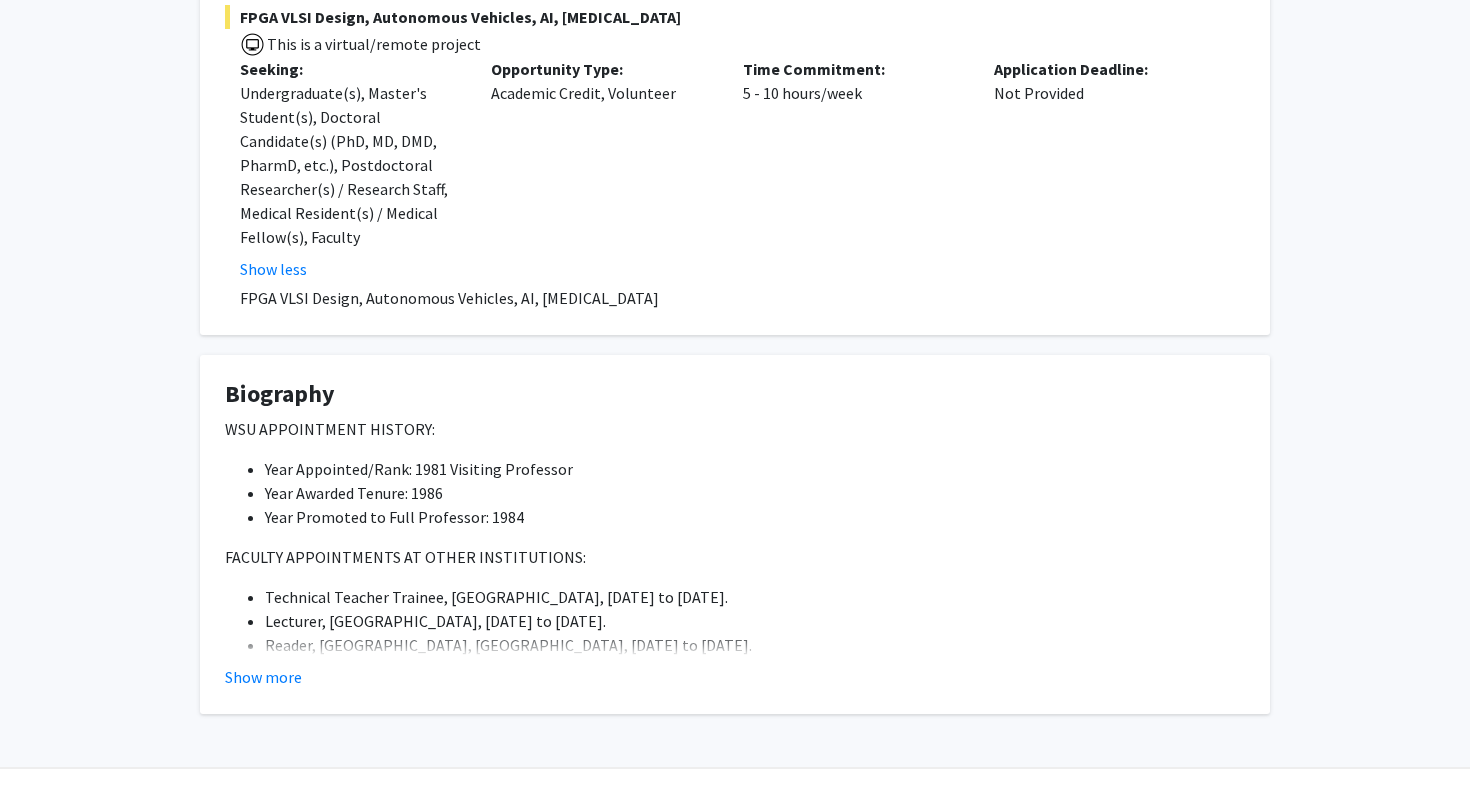 scroll, scrollTop: 448, scrollLeft: 0, axis: vertical 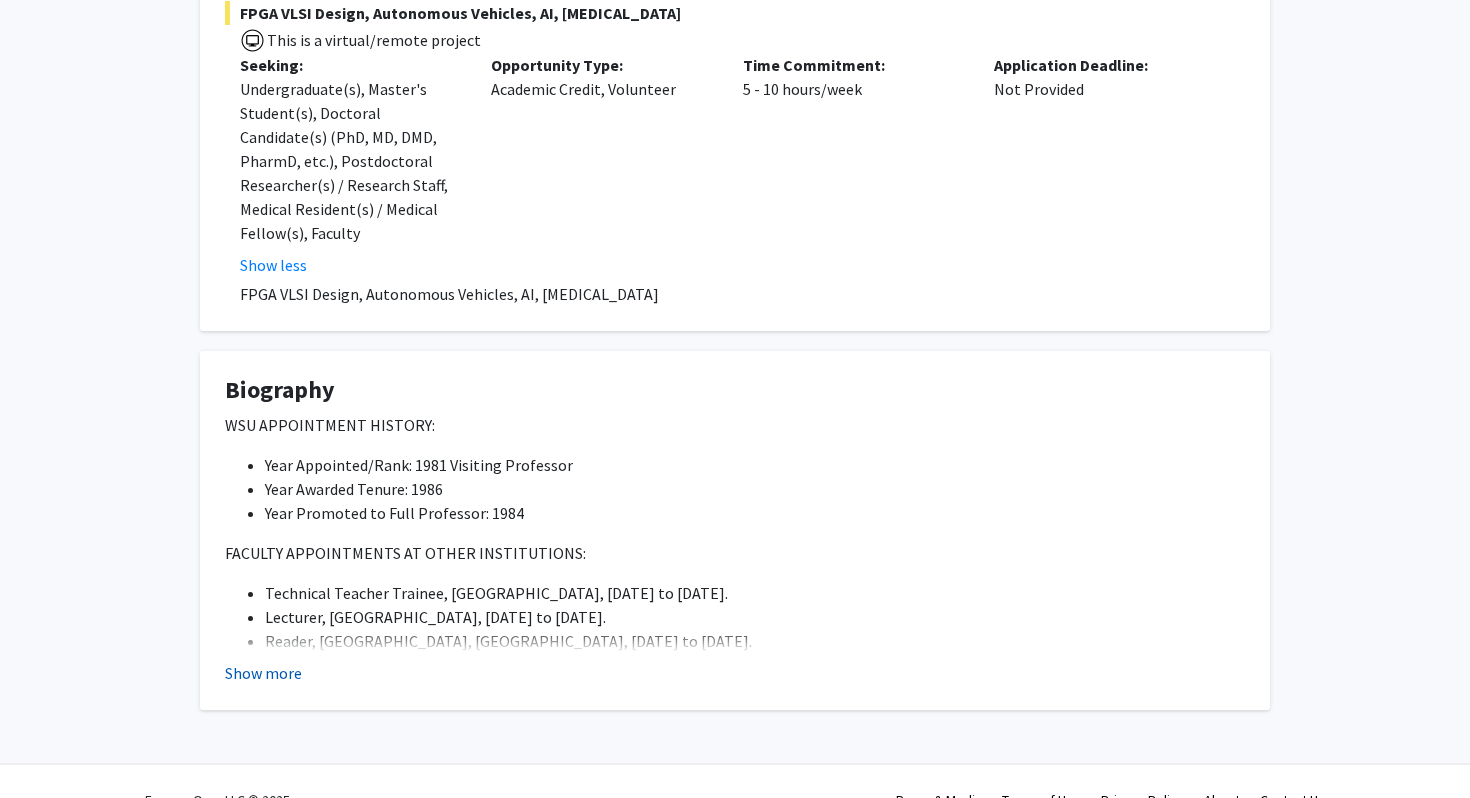 click on "Show more" 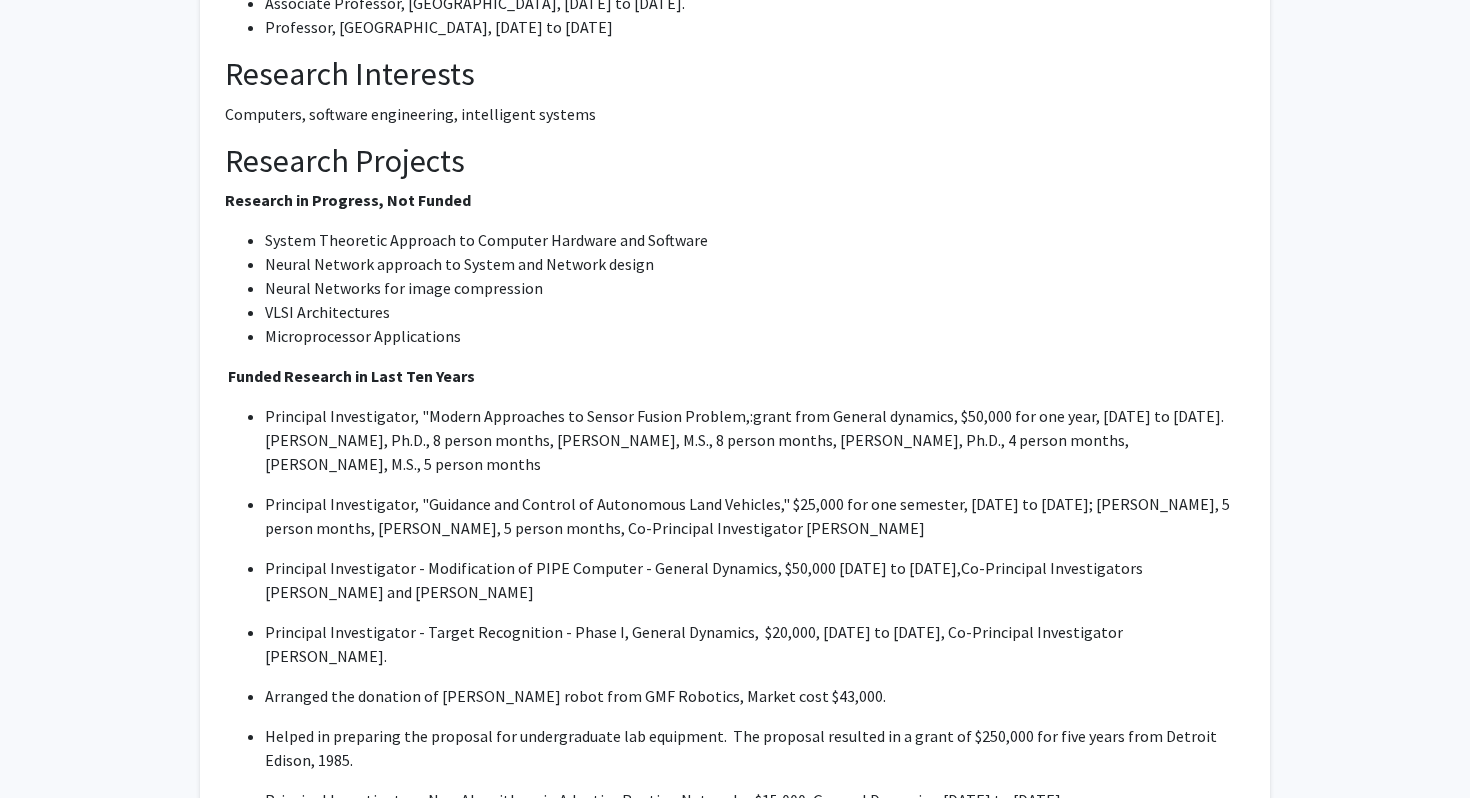 scroll, scrollTop: 1278, scrollLeft: 0, axis: vertical 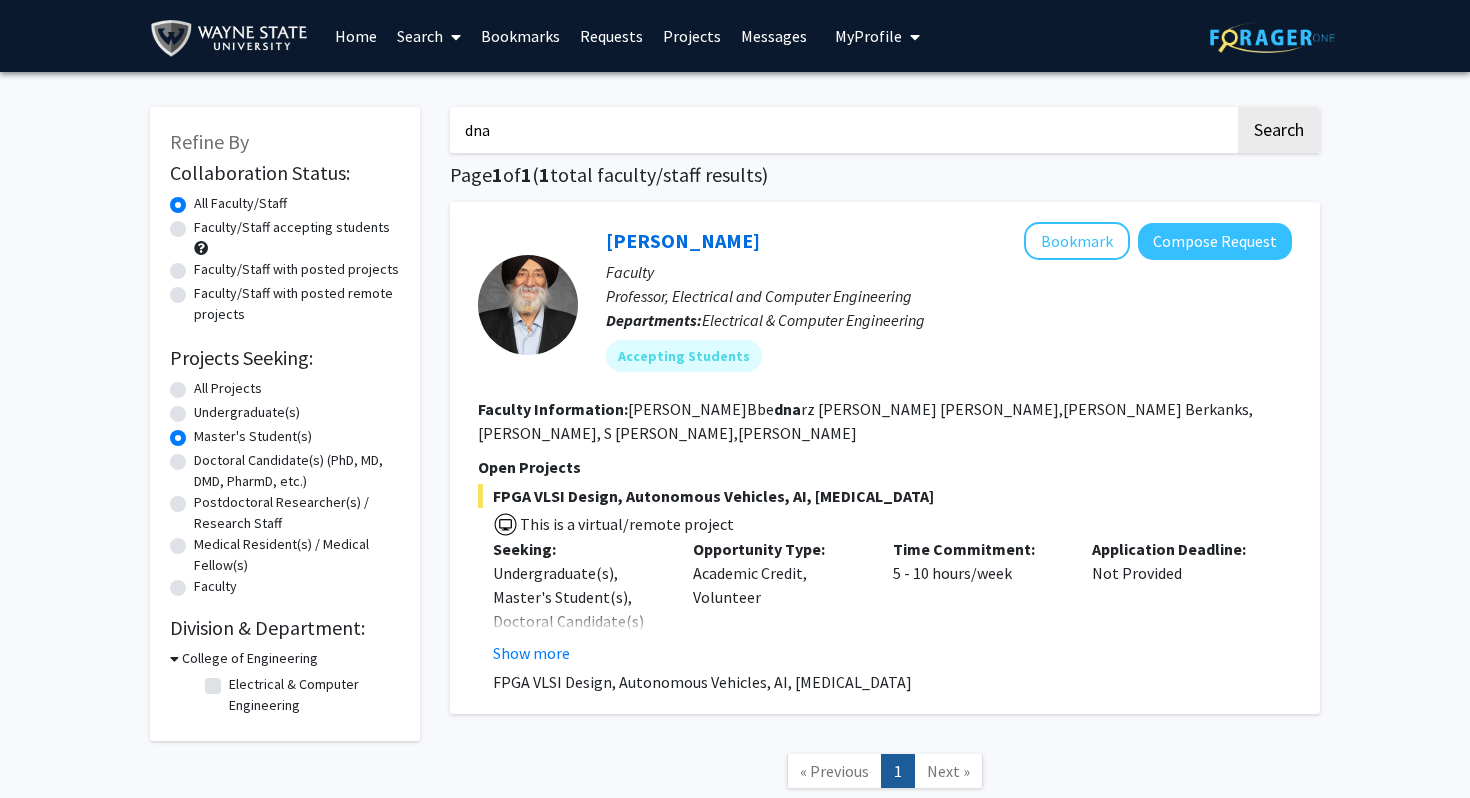 drag, startPoint x: 620, startPoint y: 133, endPoint x: 424, endPoint y: 127, distance: 196.09181 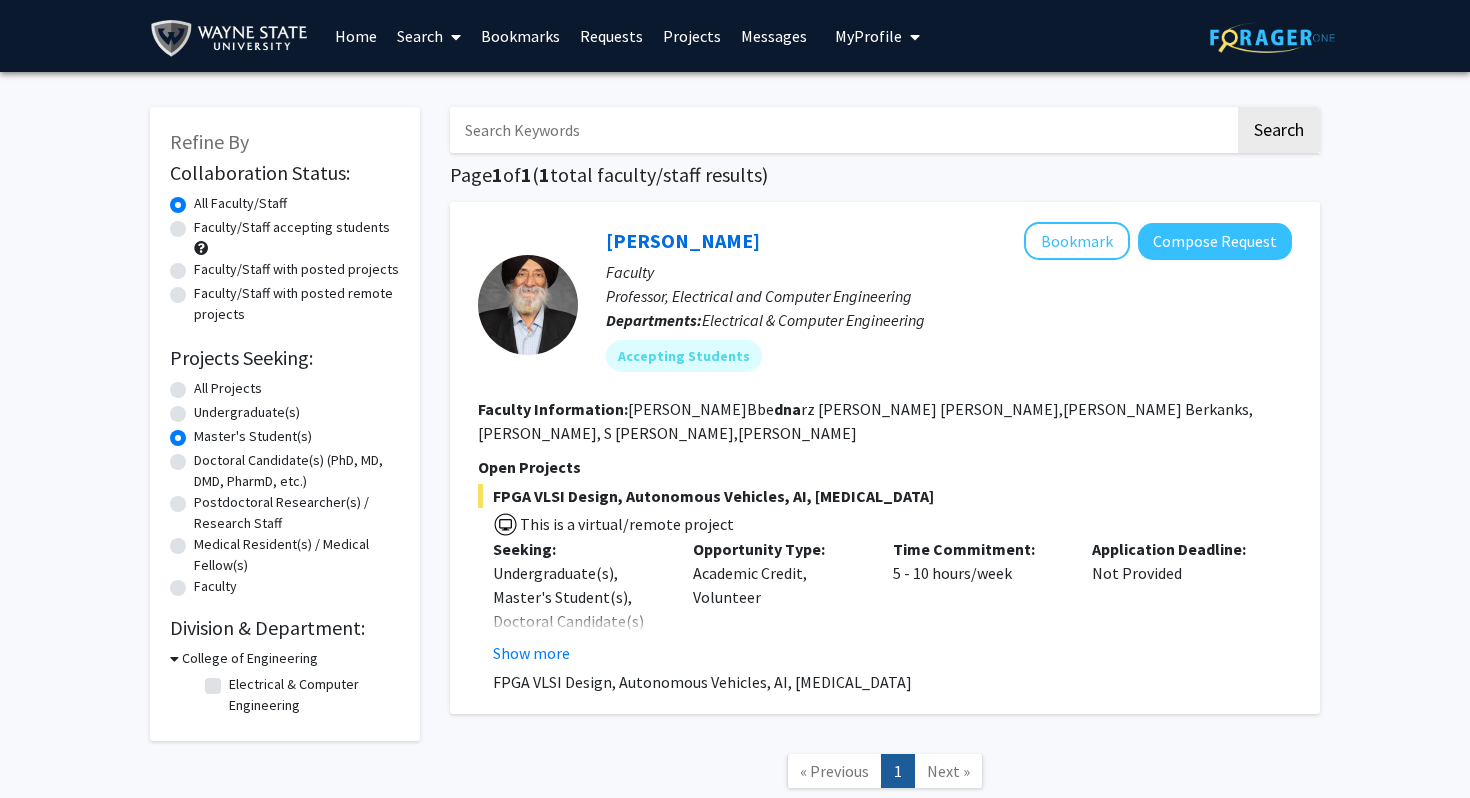 type 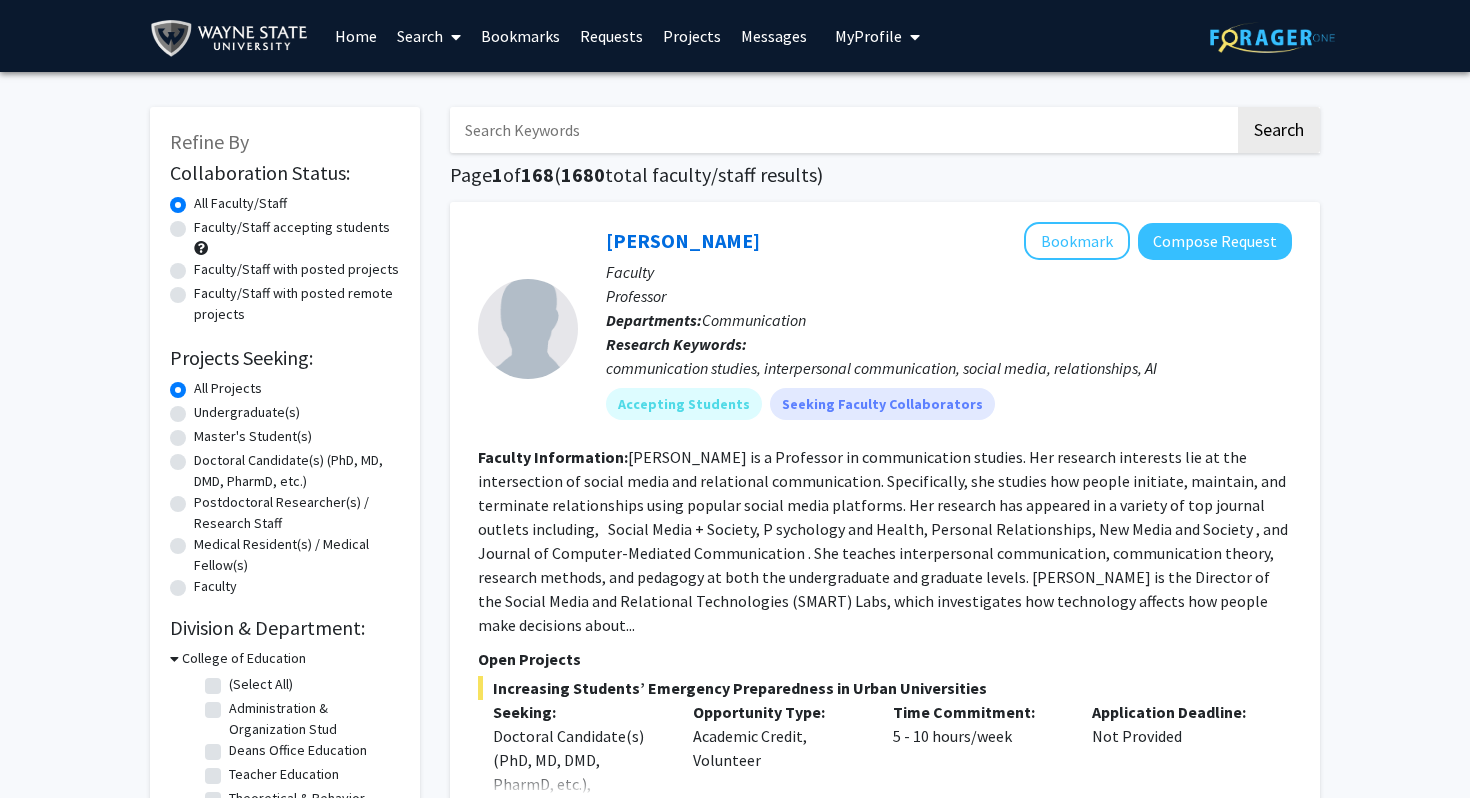 click on "Professor" 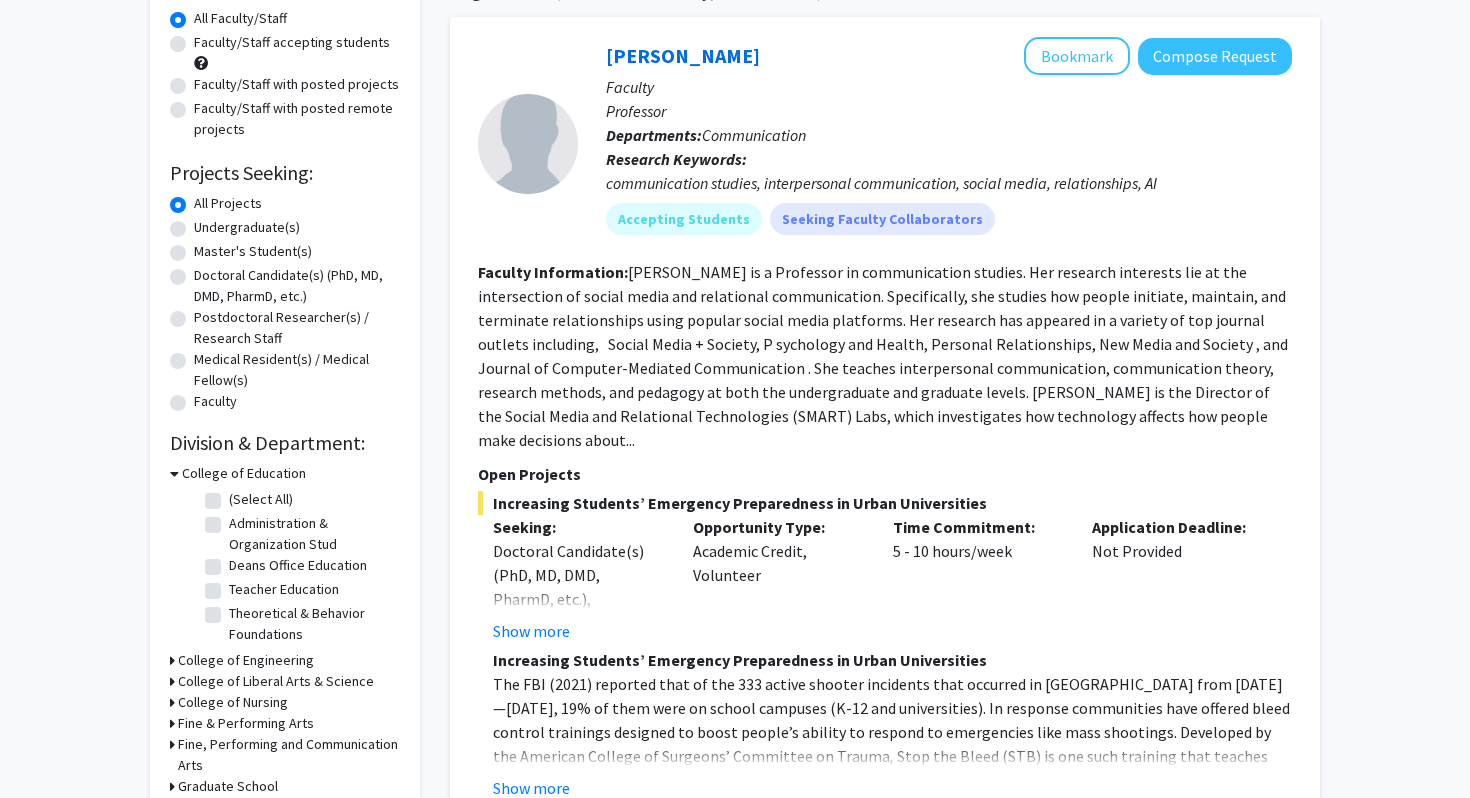 scroll, scrollTop: 240, scrollLeft: 0, axis: vertical 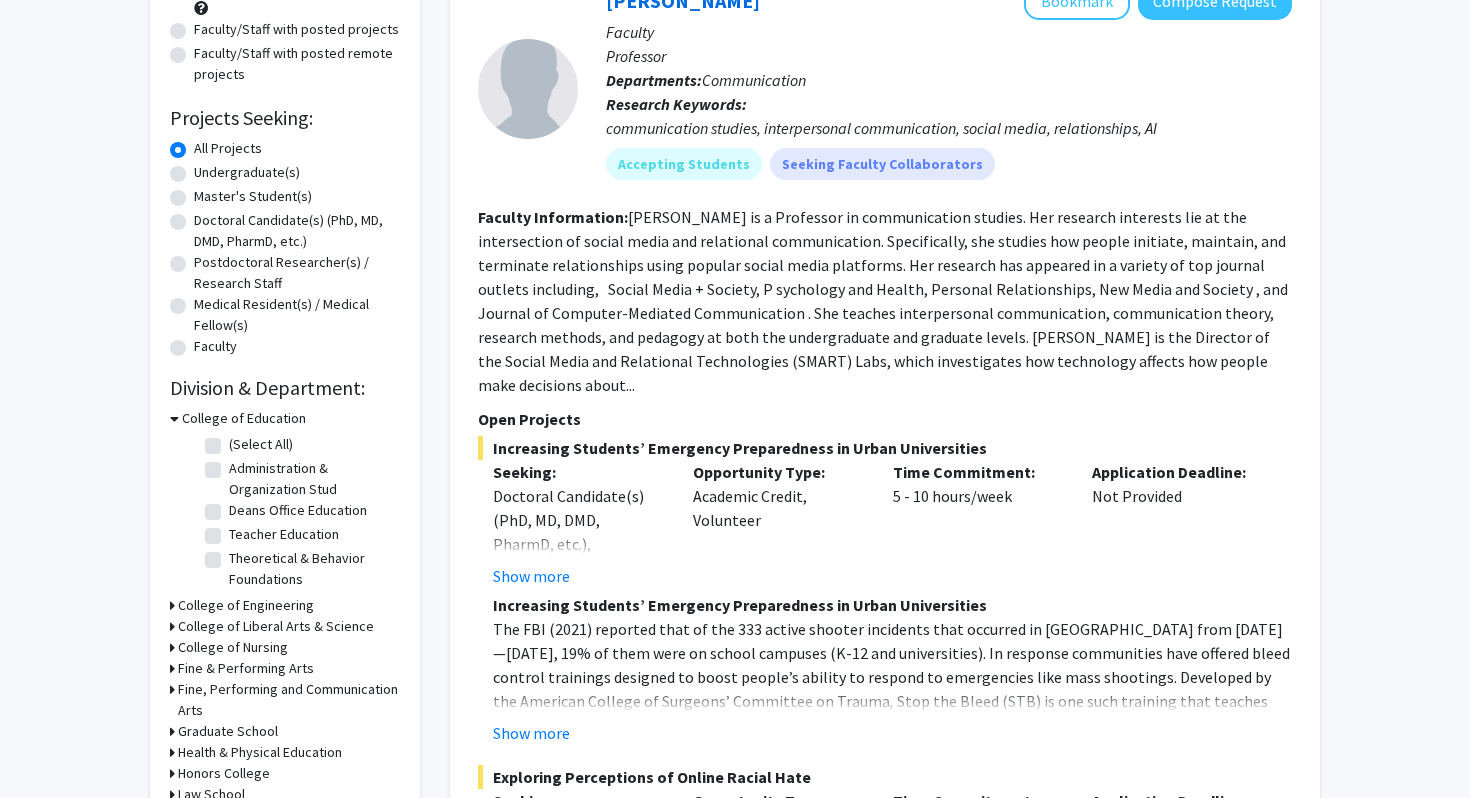 click on "Master's Student(s)" 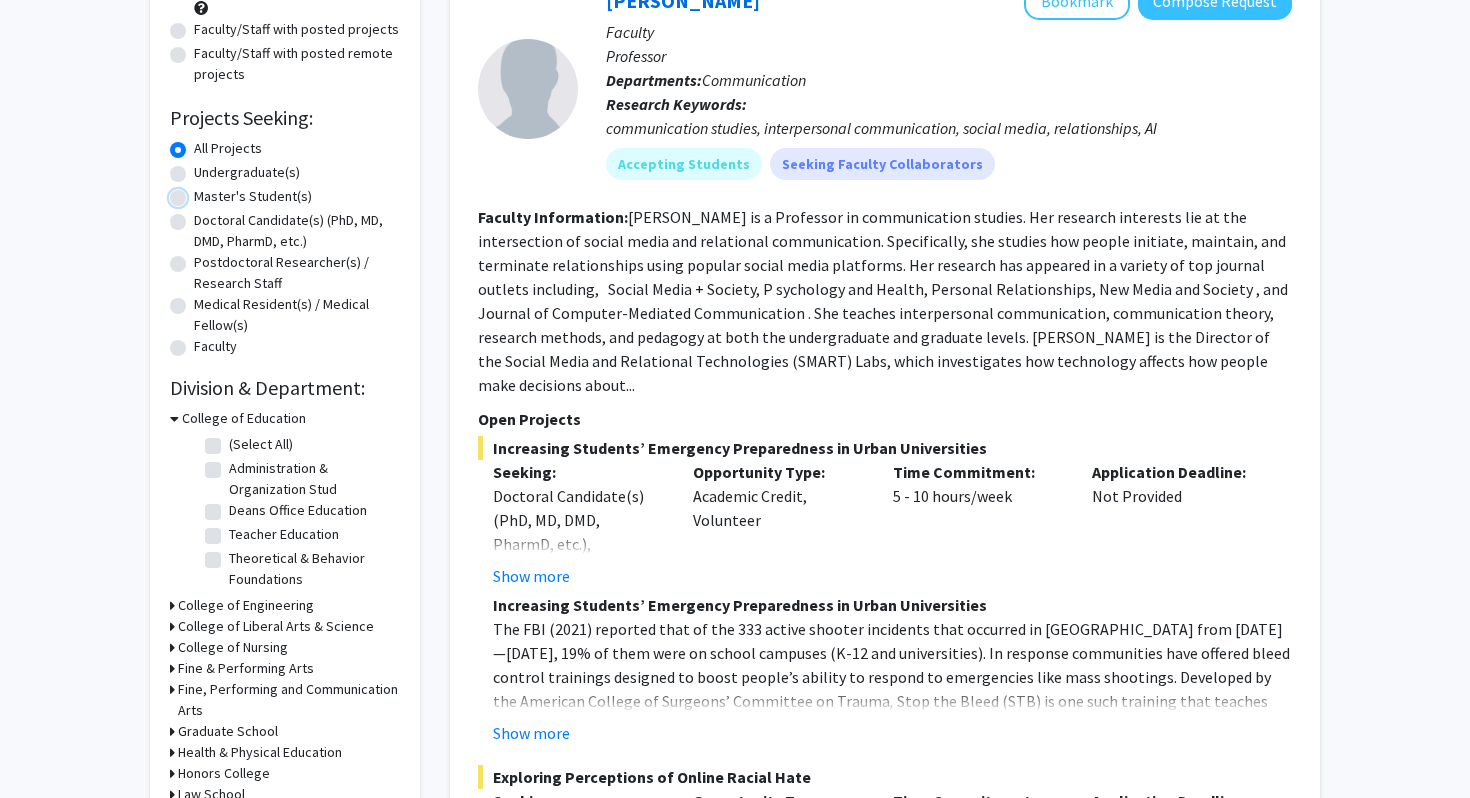 click on "Master's Student(s)" at bounding box center [200, 192] 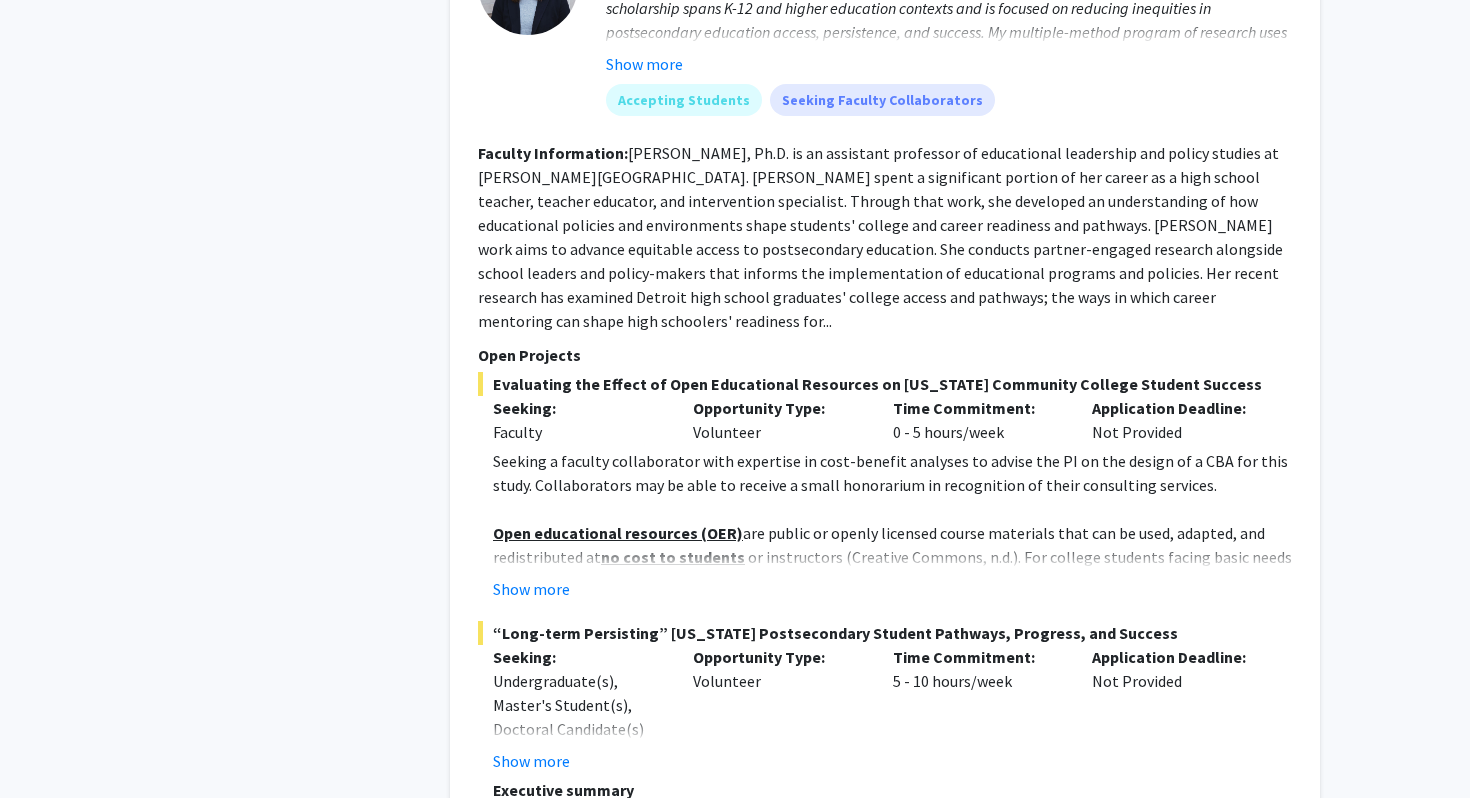 scroll, scrollTop: 9280, scrollLeft: 0, axis: vertical 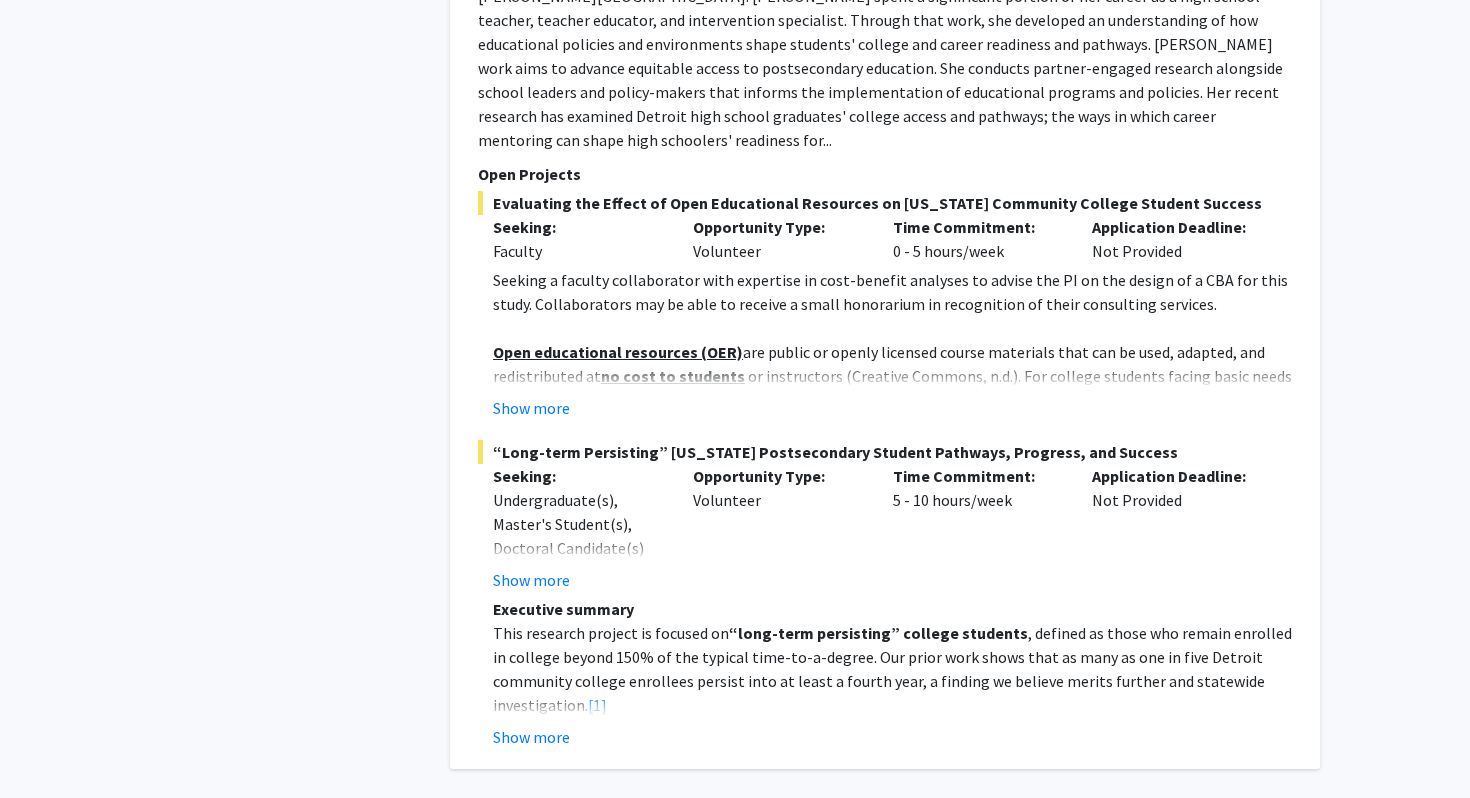 click on "2" 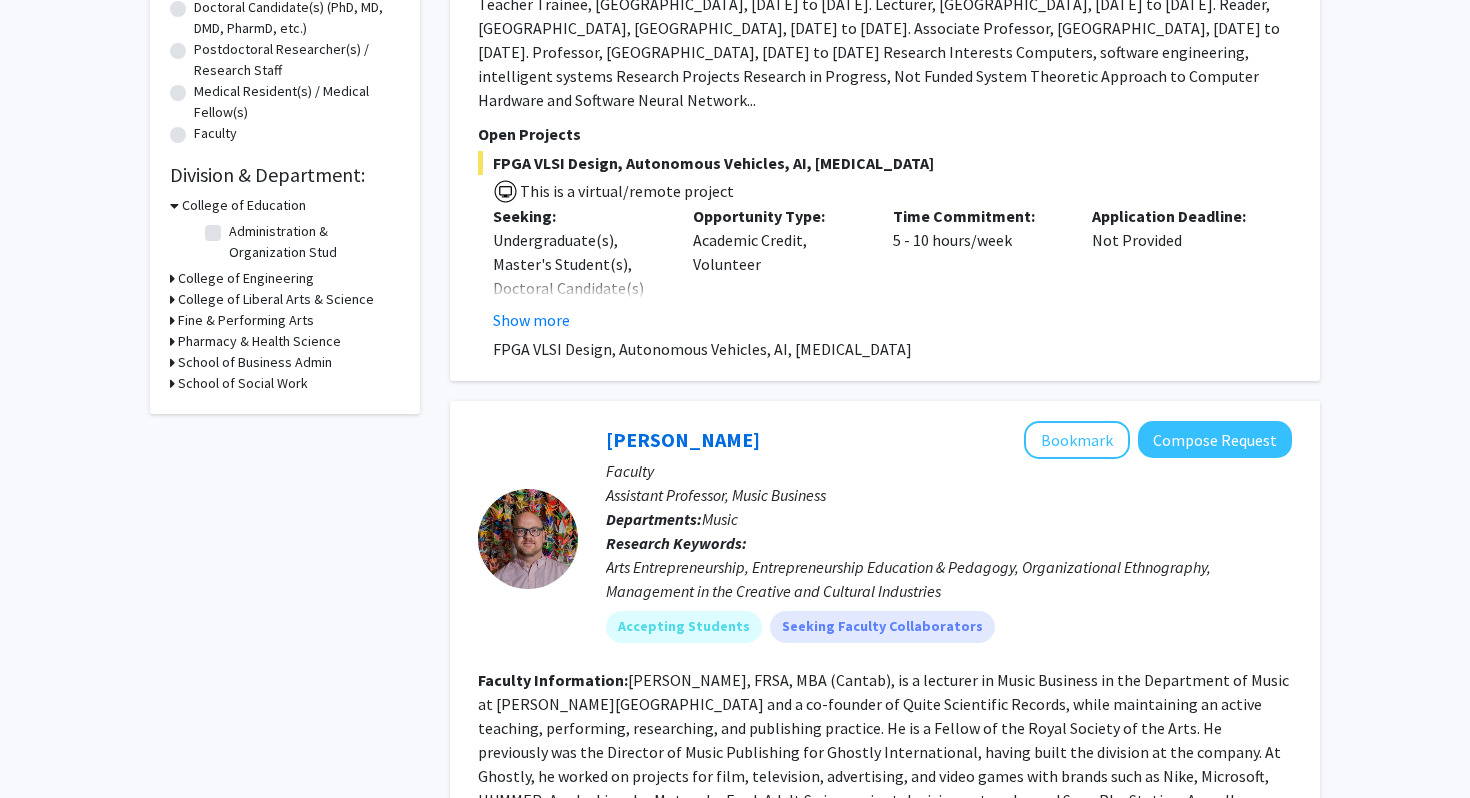scroll, scrollTop: 0, scrollLeft: 0, axis: both 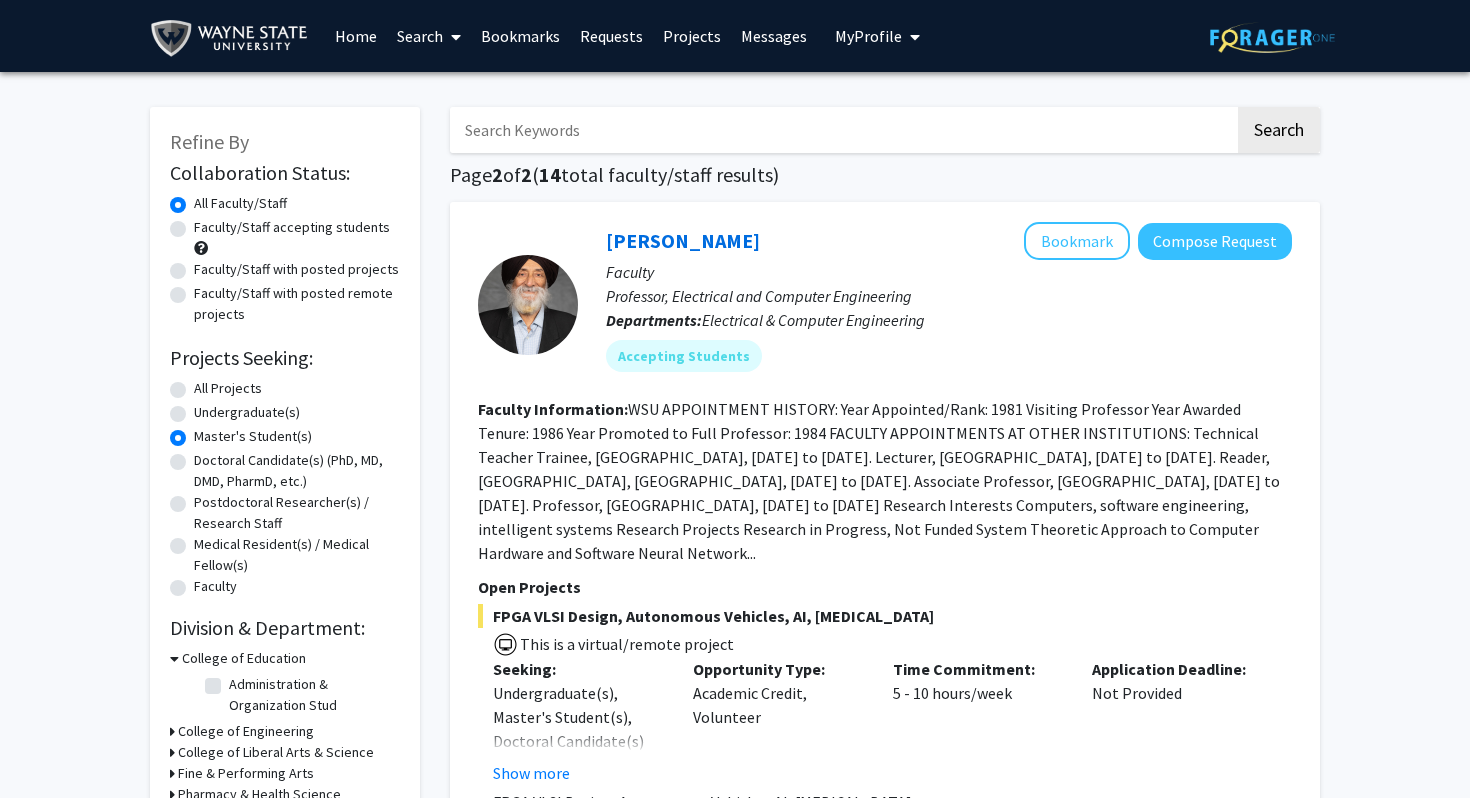 click on "All Projects" 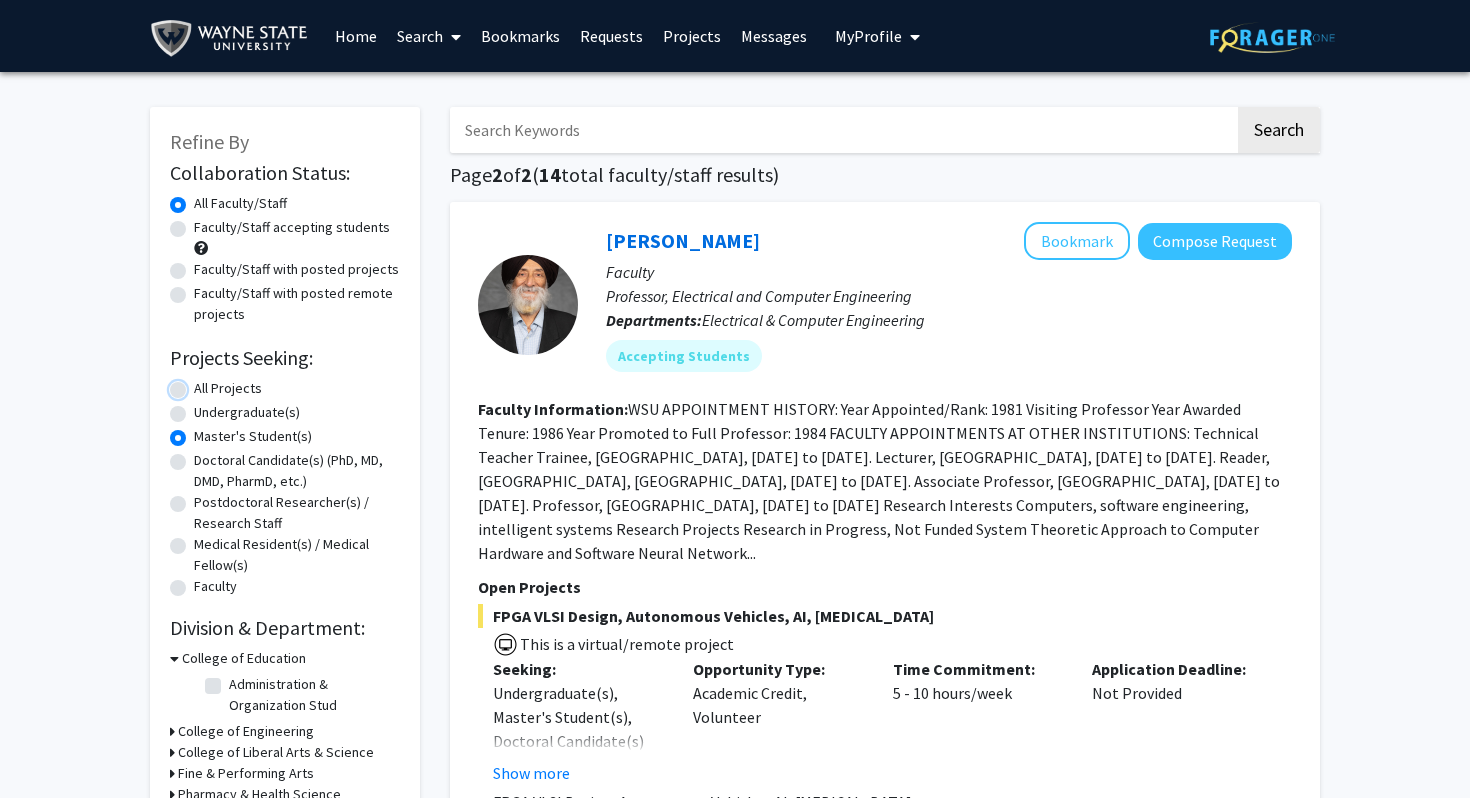 click on "All Projects" at bounding box center (200, 384) 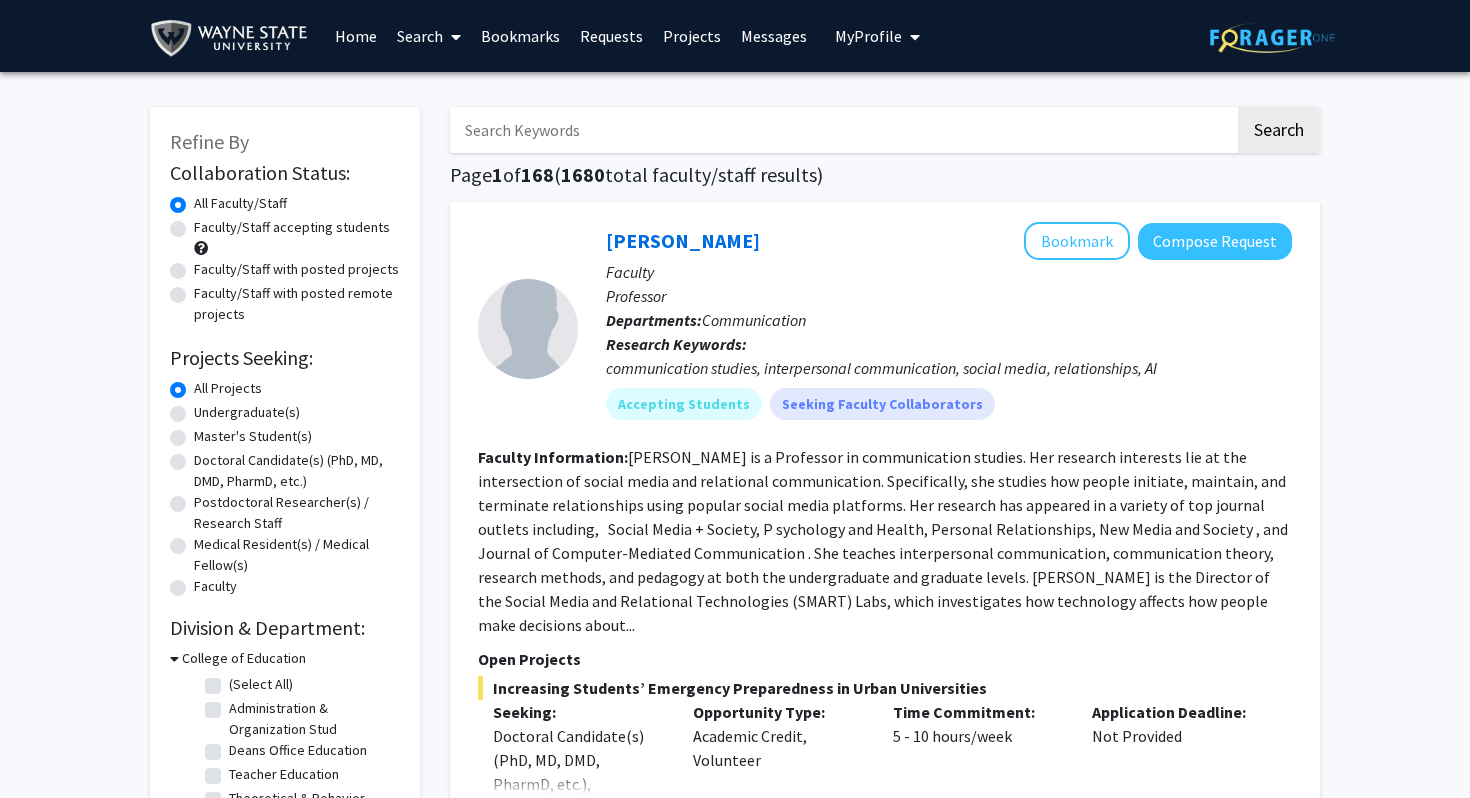 click on "Faculty/Staff accepting students" 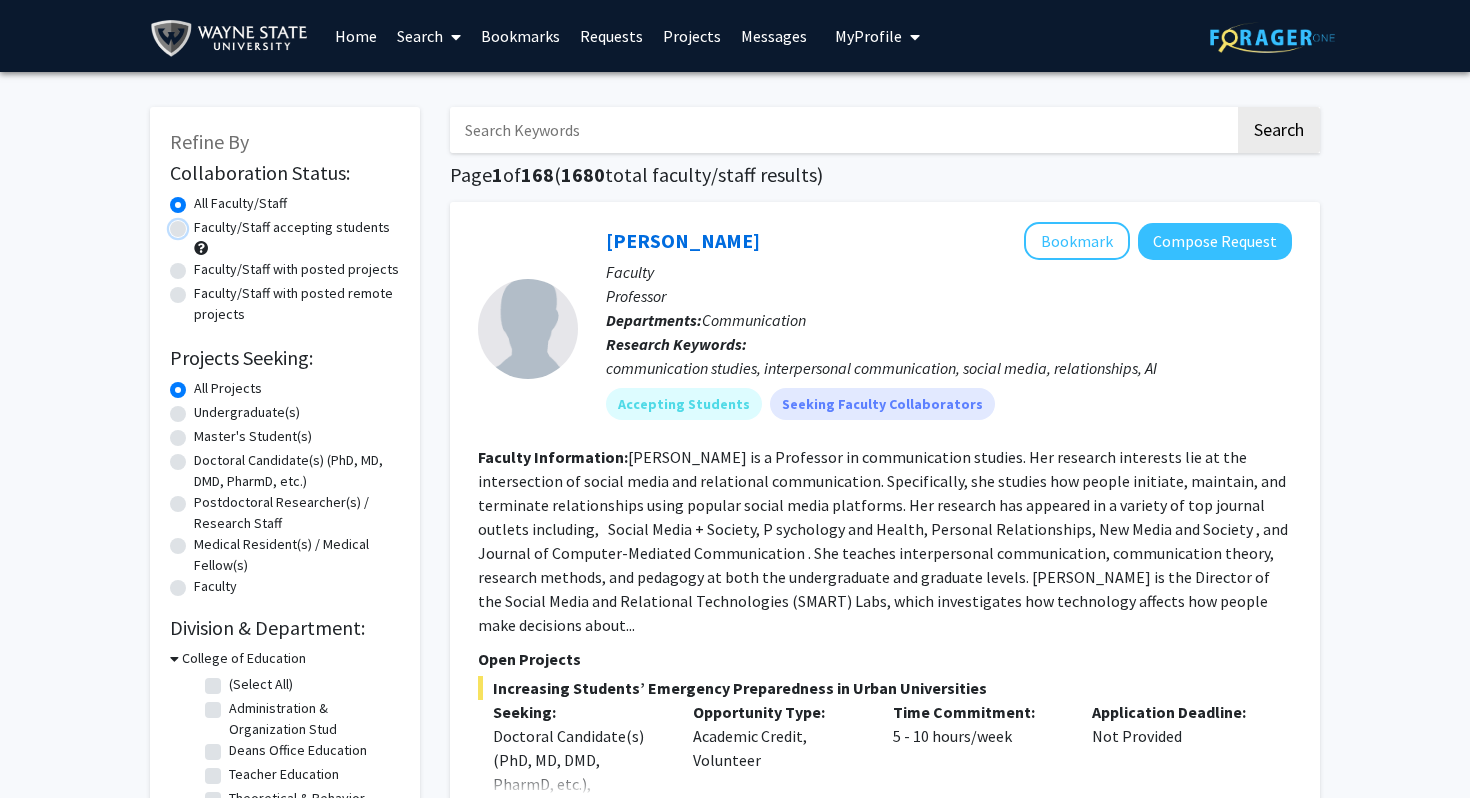click on "Faculty/Staff accepting students" at bounding box center [200, 223] 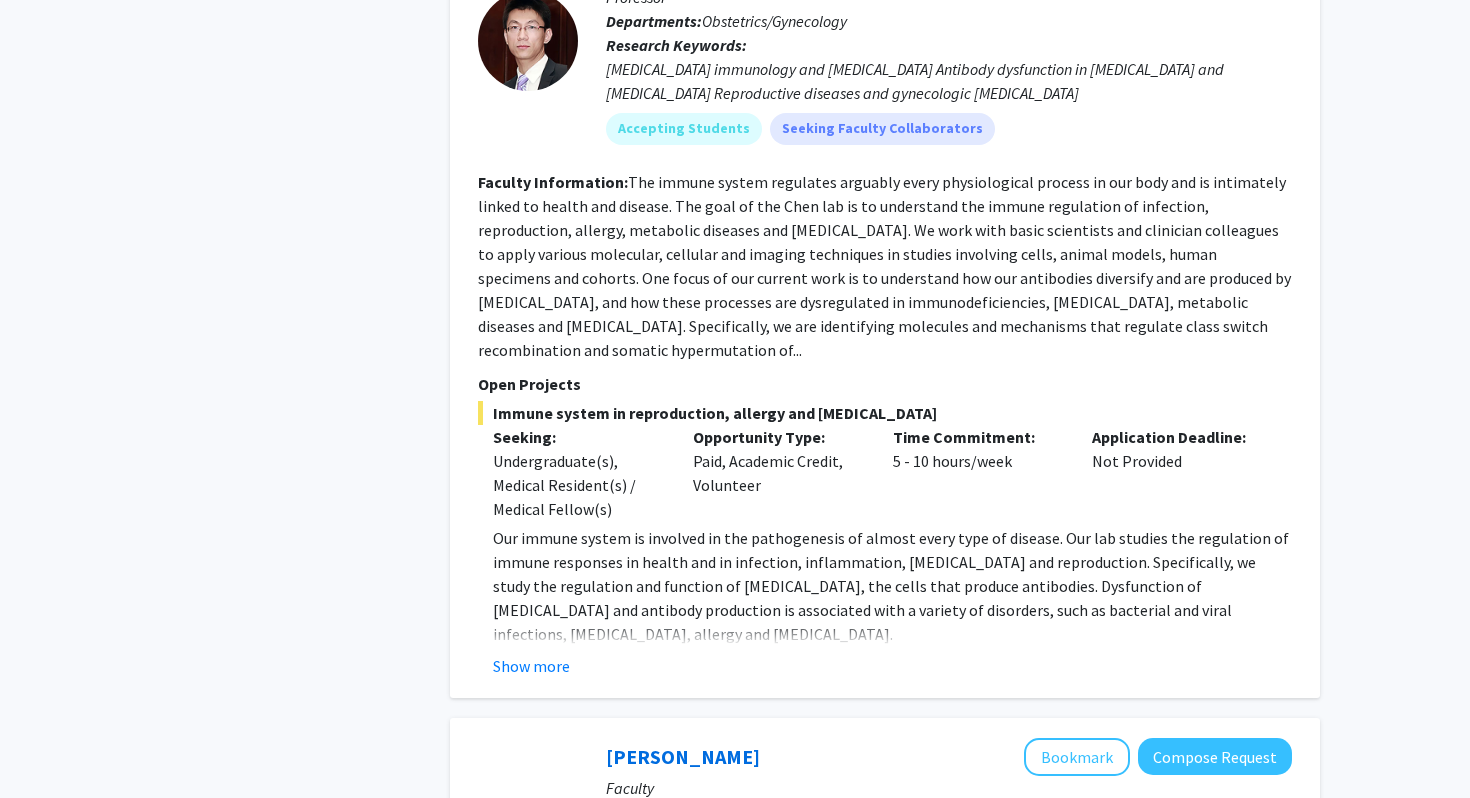 scroll, scrollTop: 8498, scrollLeft: 0, axis: vertical 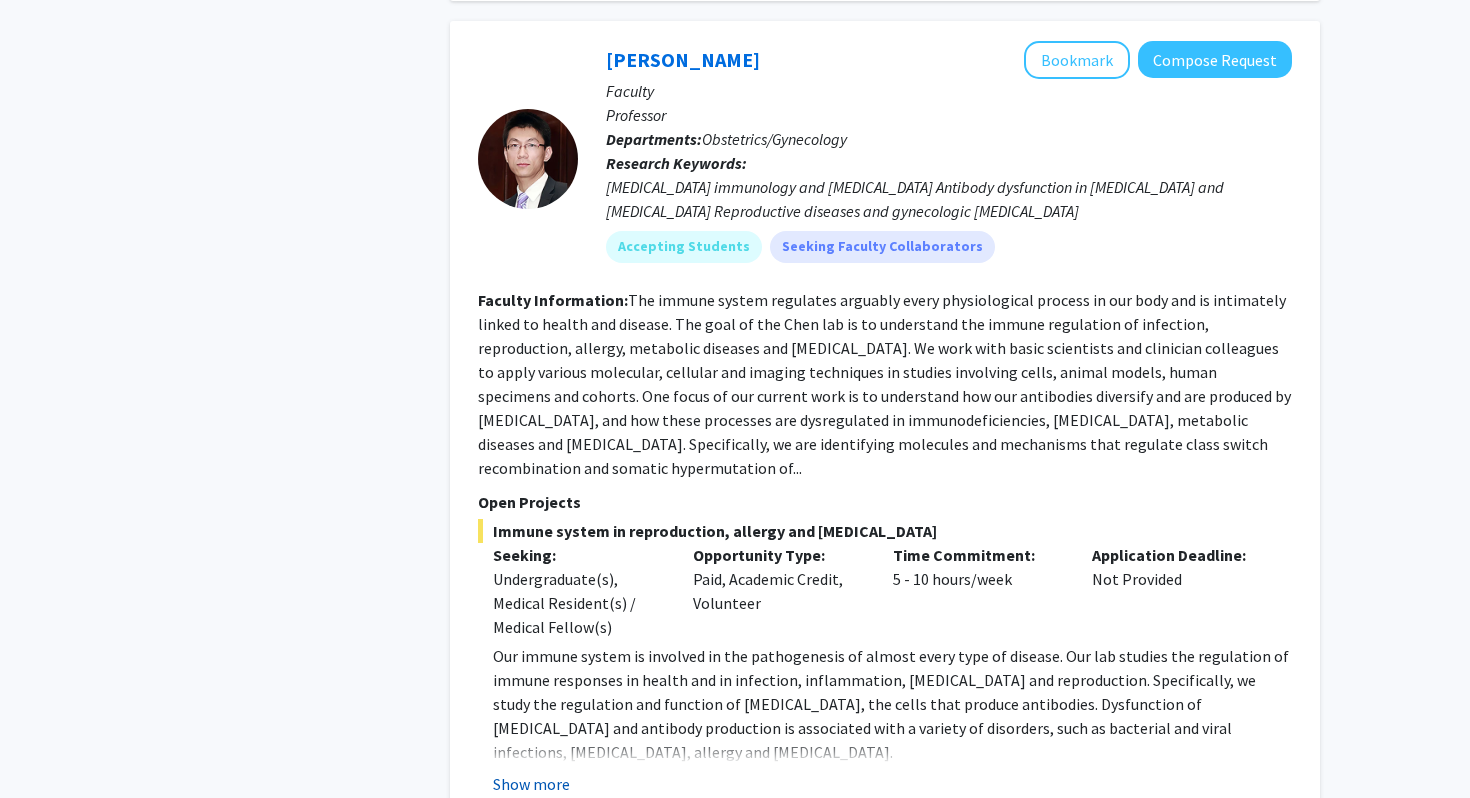 click on "Show more" 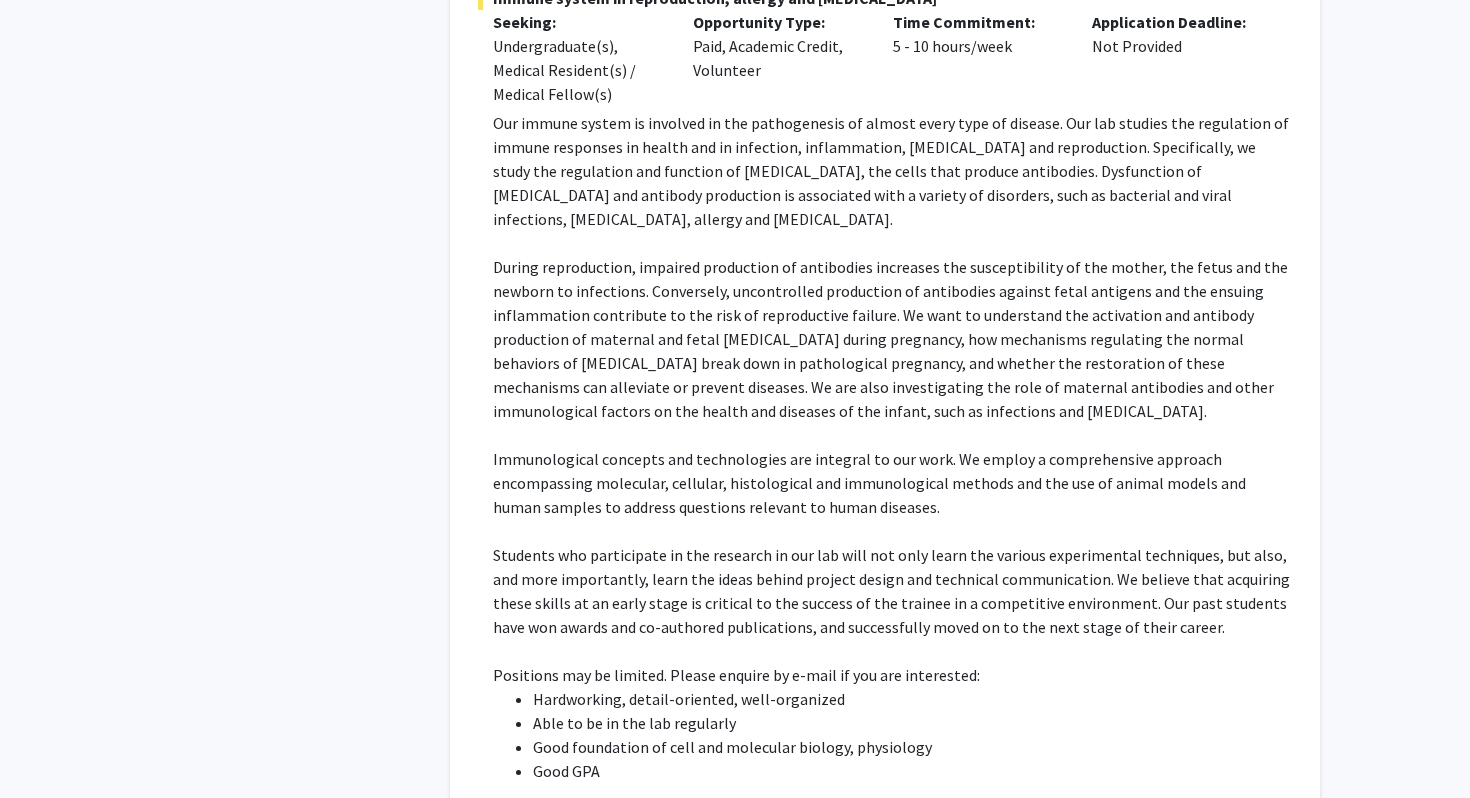 scroll, scrollTop: 9033, scrollLeft: 0, axis: vertical 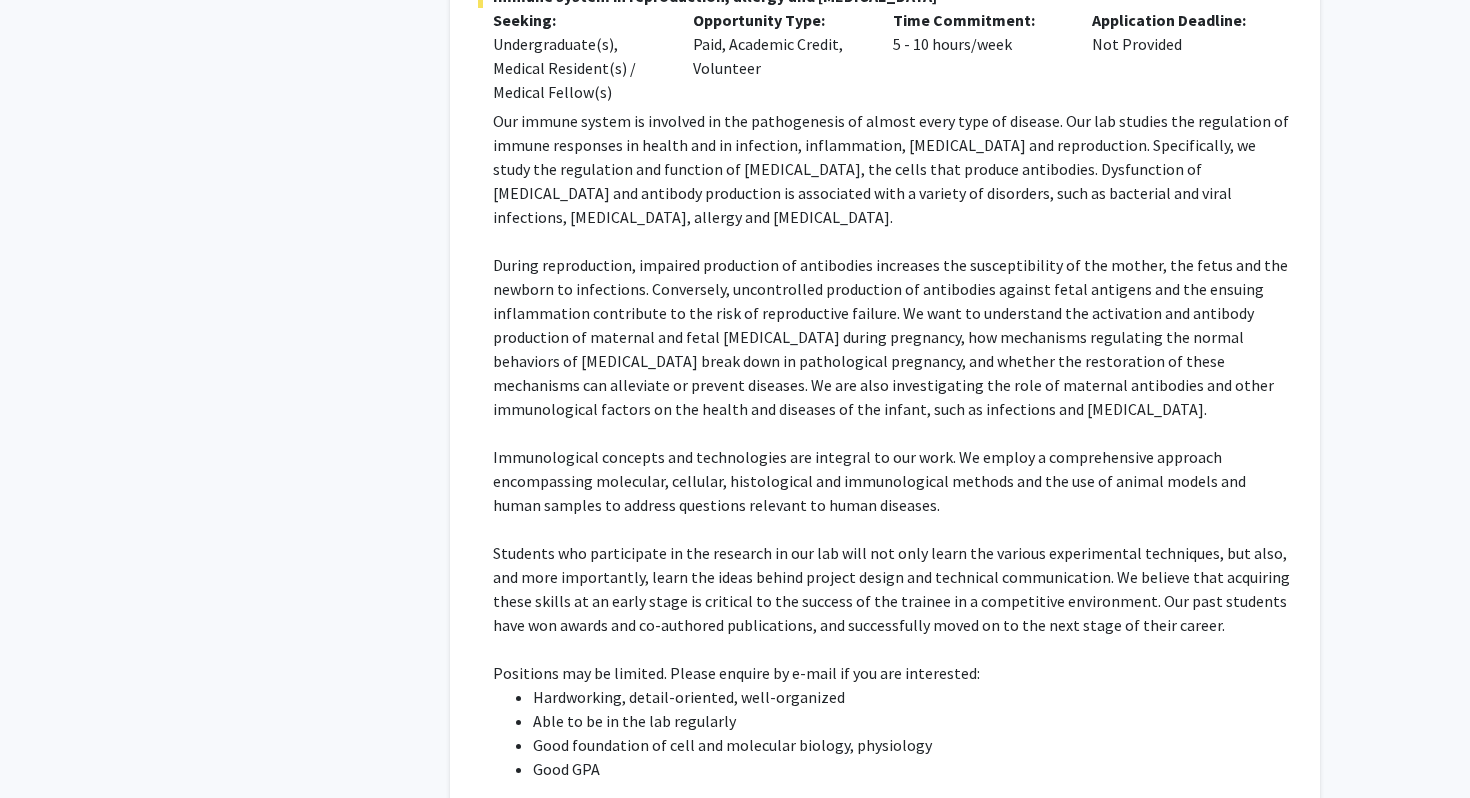 click on "[DOMAIN_NAME][URL]" 